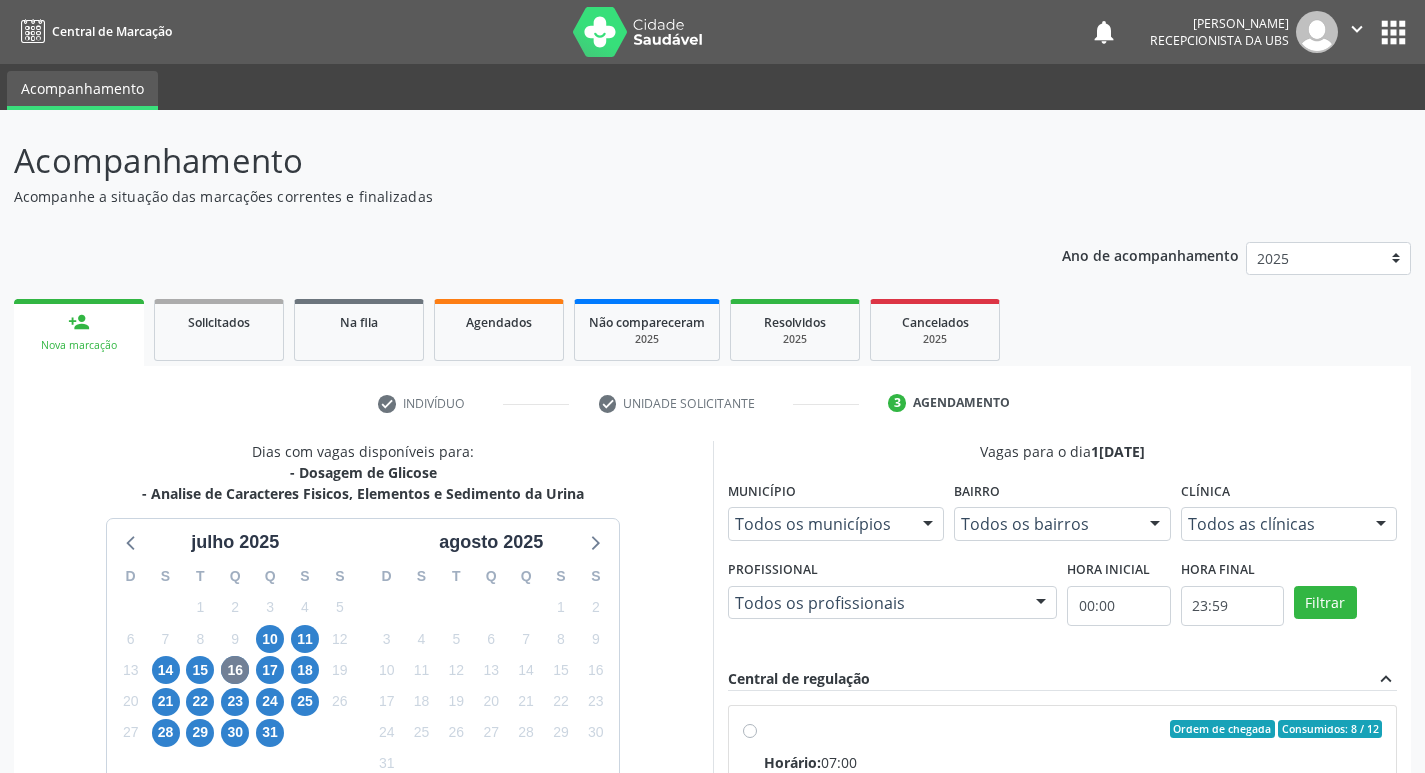scroll, scrollTop: 422, scrollLeft: 0, axis: vertical 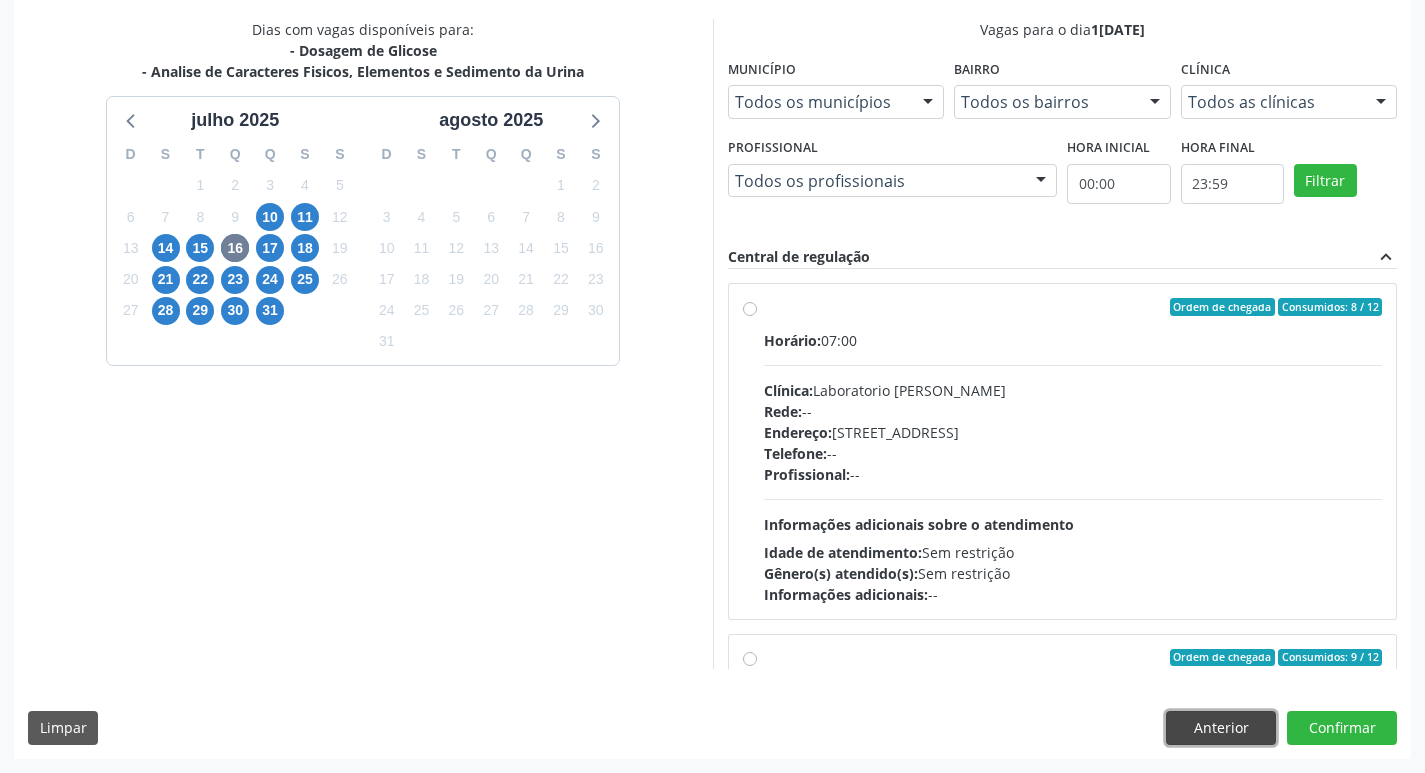 click on "Anterior" at bounding box center [1221, 728] 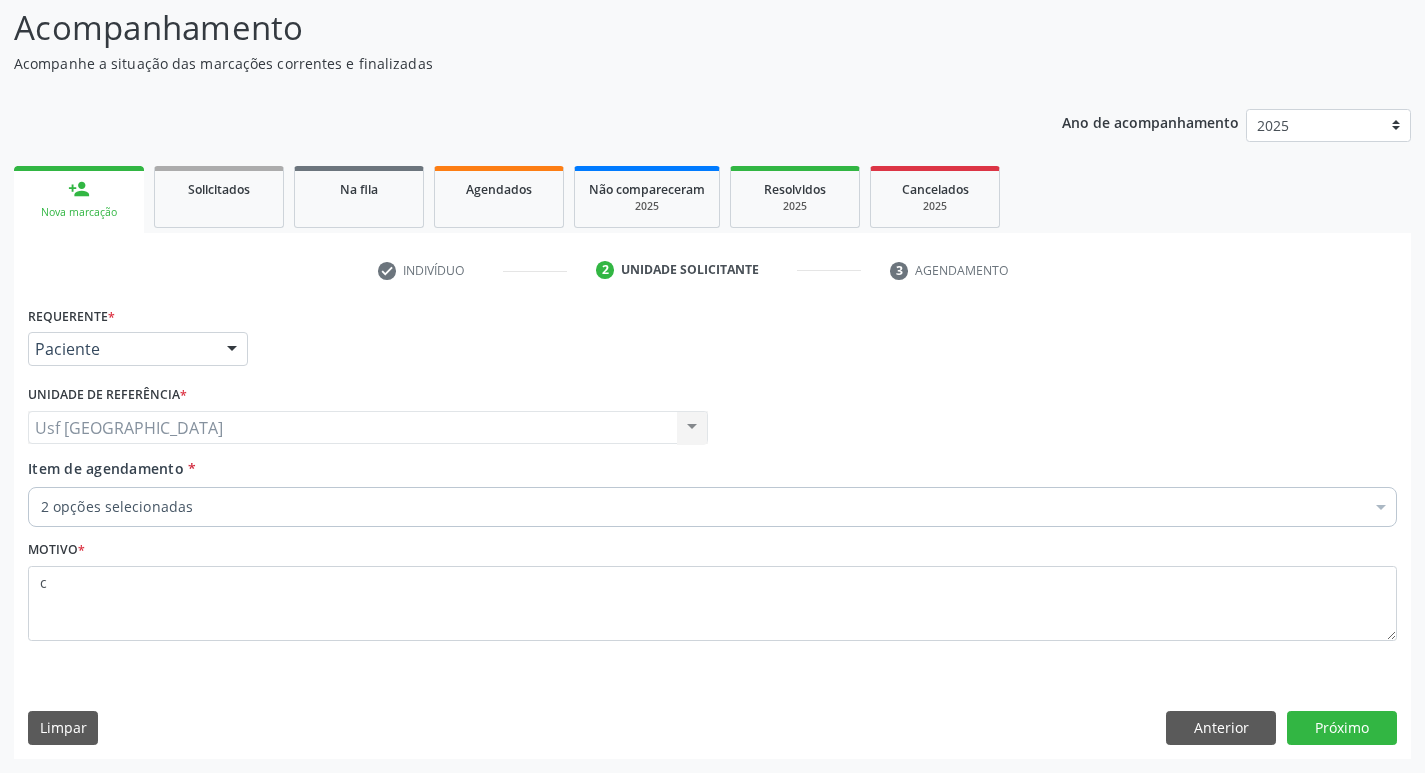 scroll, scrollTop: 133, scrollLeft: 0, axis: vertical 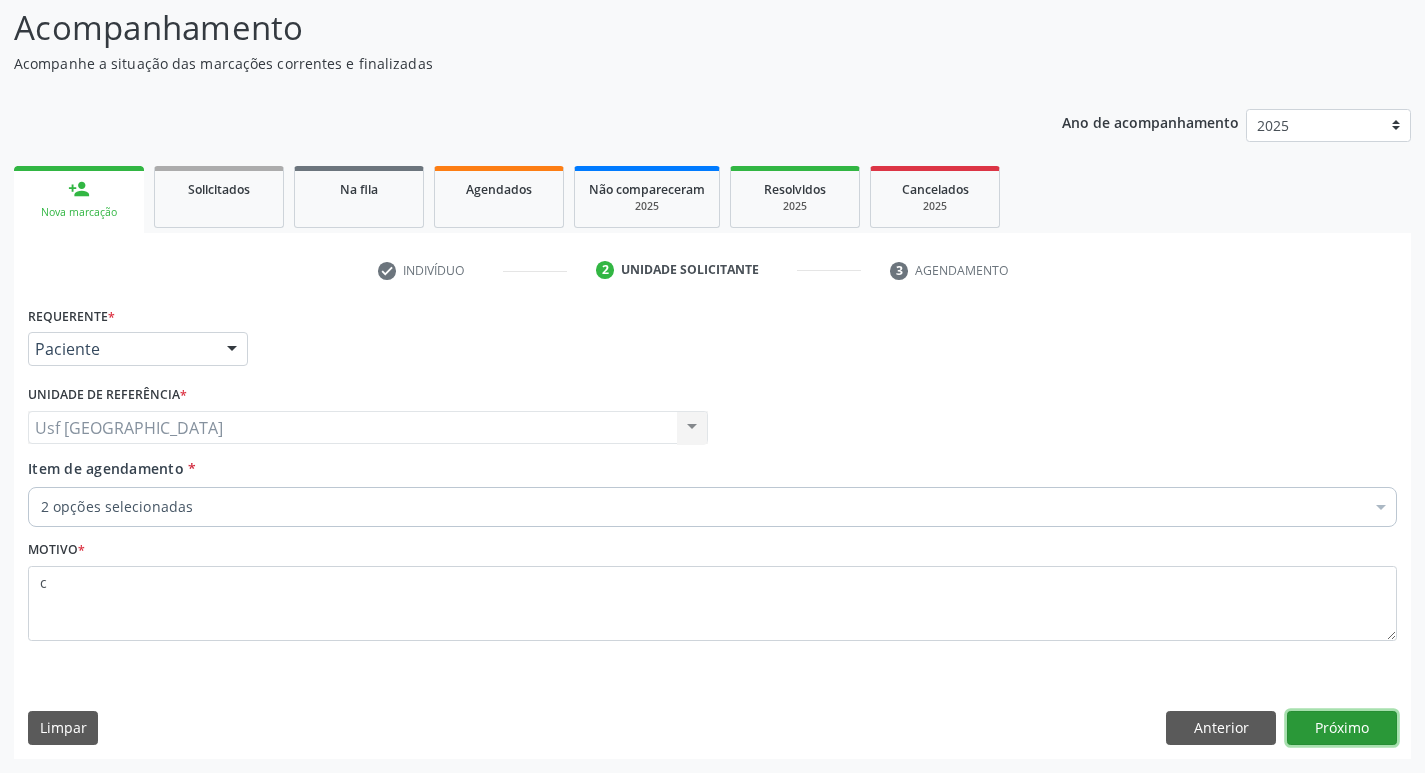 click on "Próximo" at bounding box center [1342, 728] 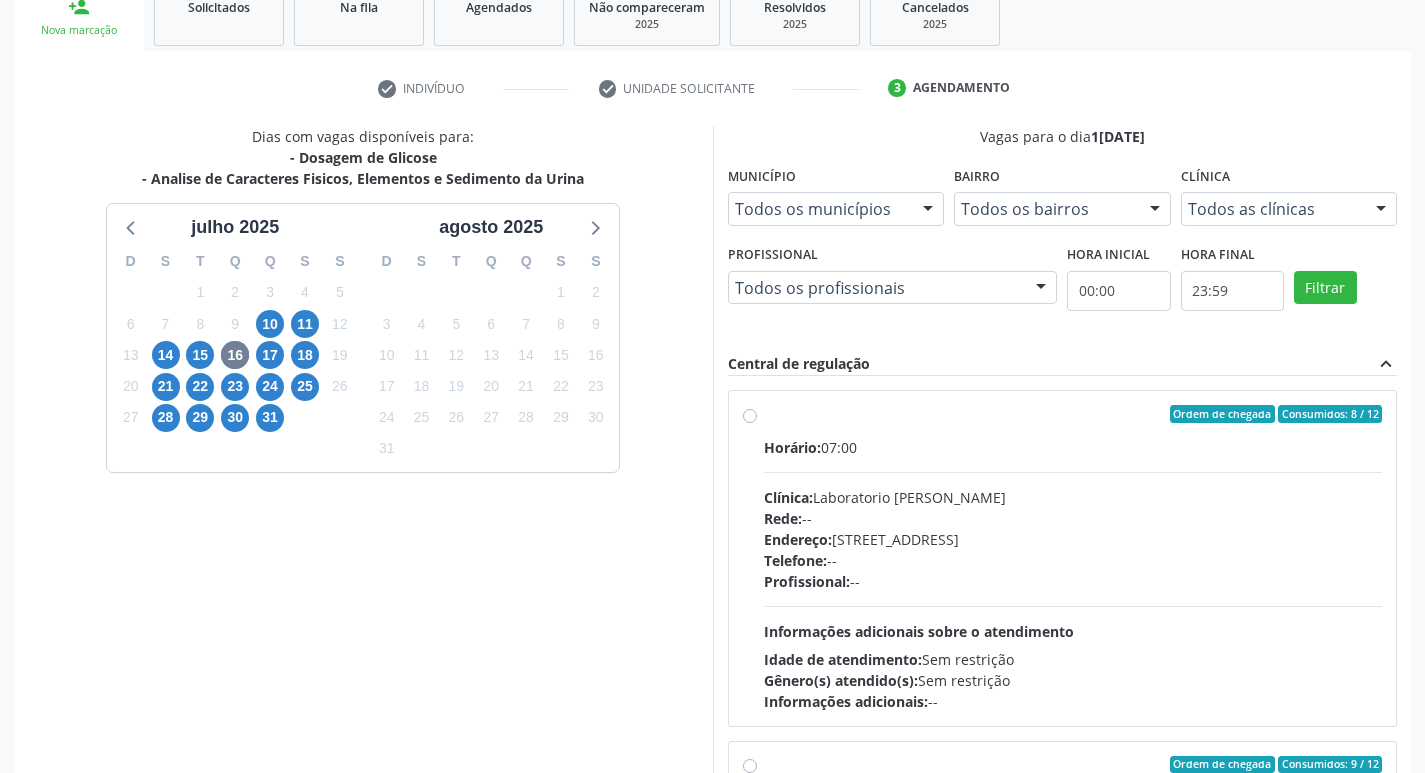 scroll, scrollTop: 422, scrollLeft: 0, axis: vertical 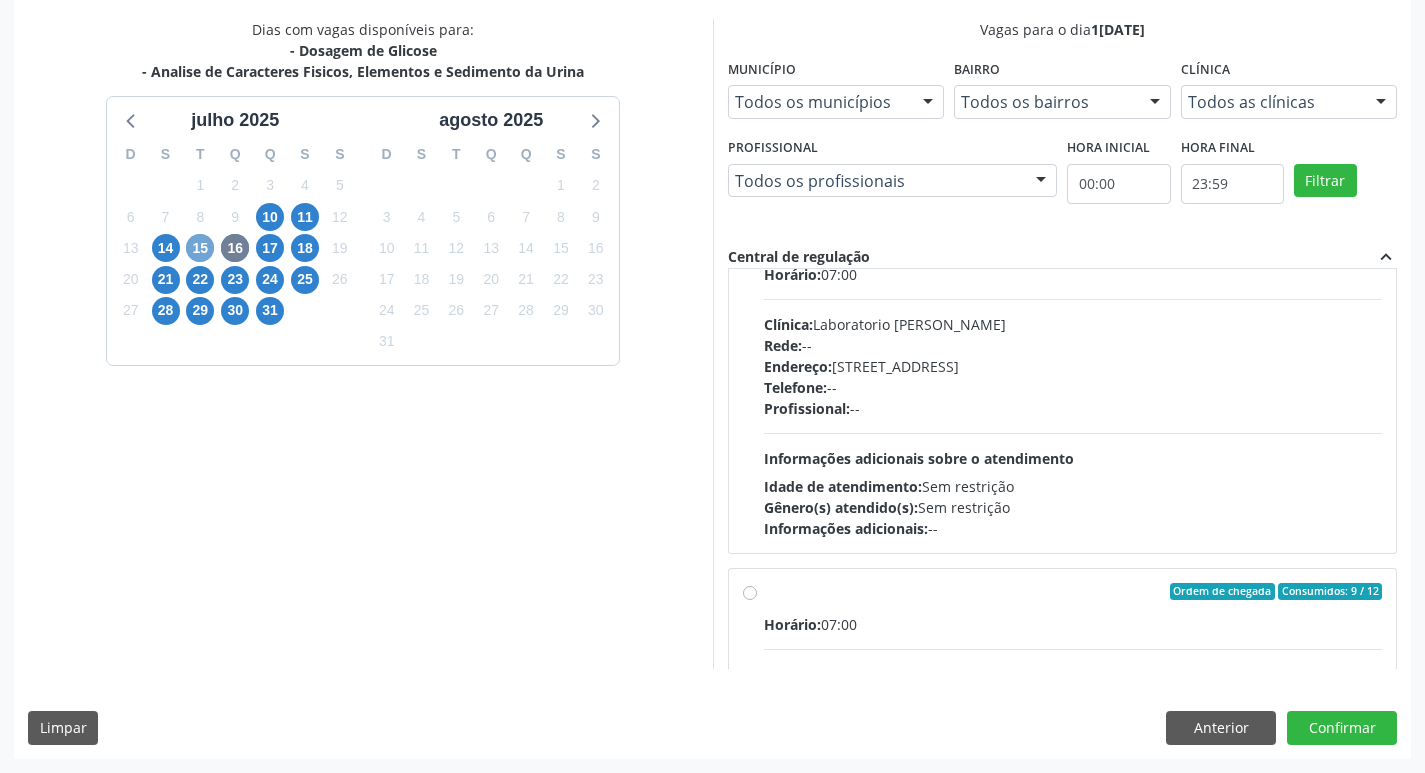 click on "15" at bounding box center (200, 248) 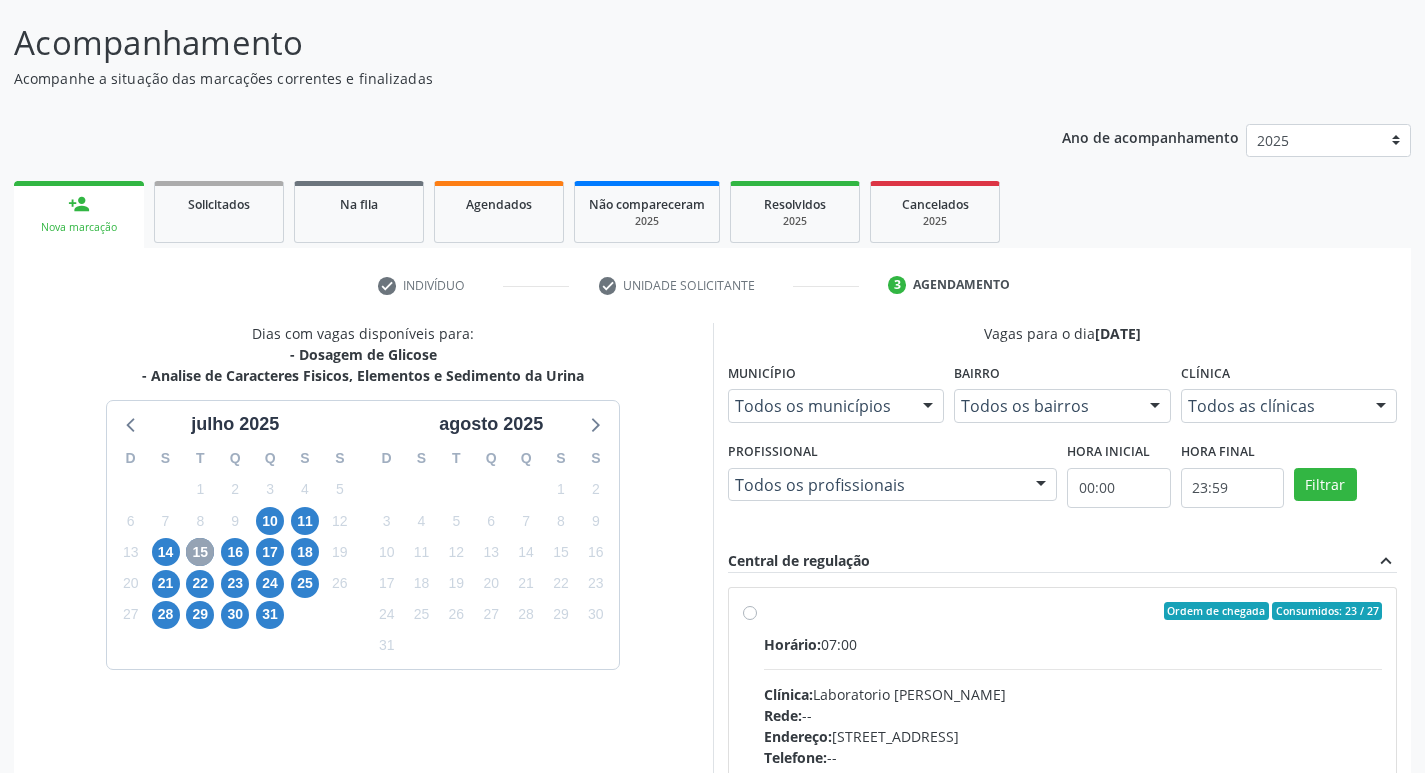 scroll, scrollTop: 386, scrollLeft: 0, axis: vertical 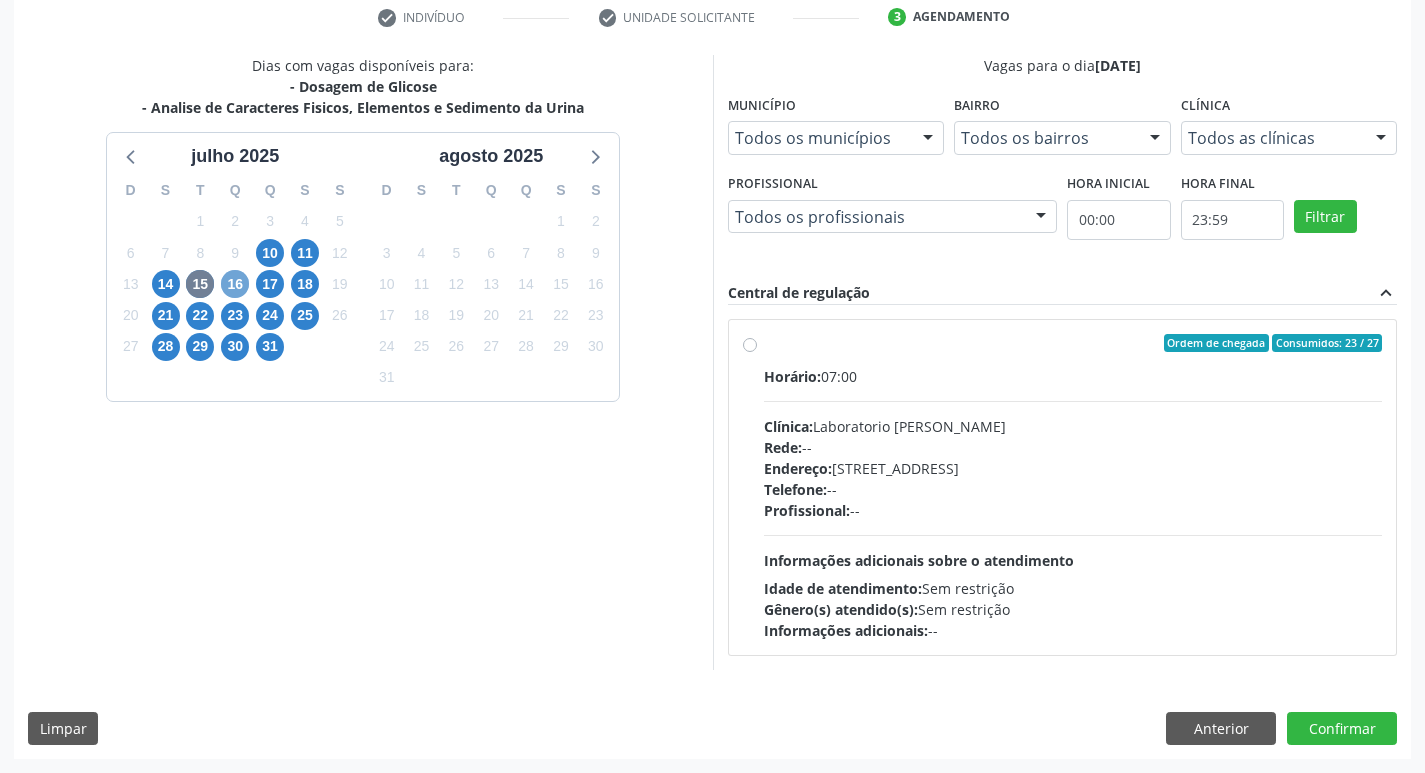 click on "16" at bounding box center (235, 284) 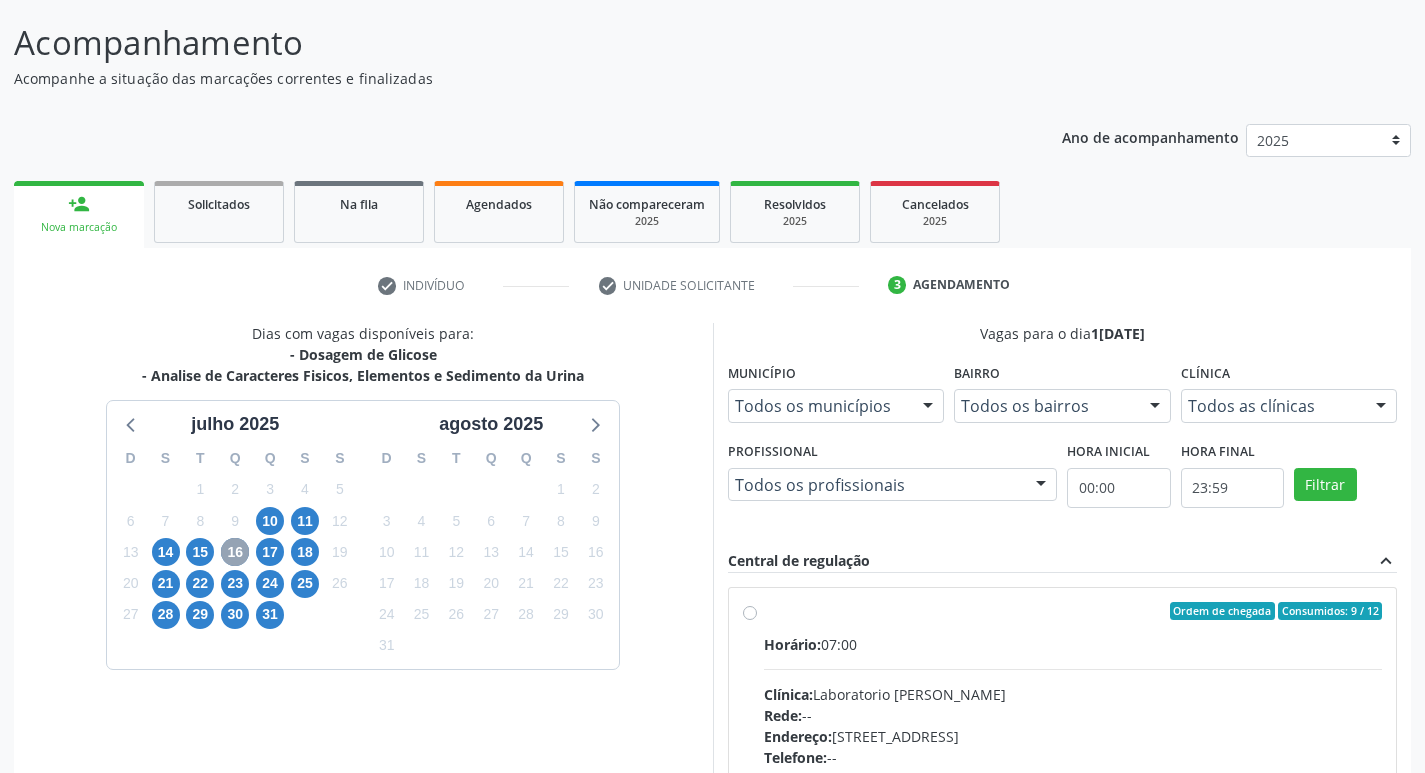 scroll, scrollTop: 386, scrollLeft: 0, axis: vertical 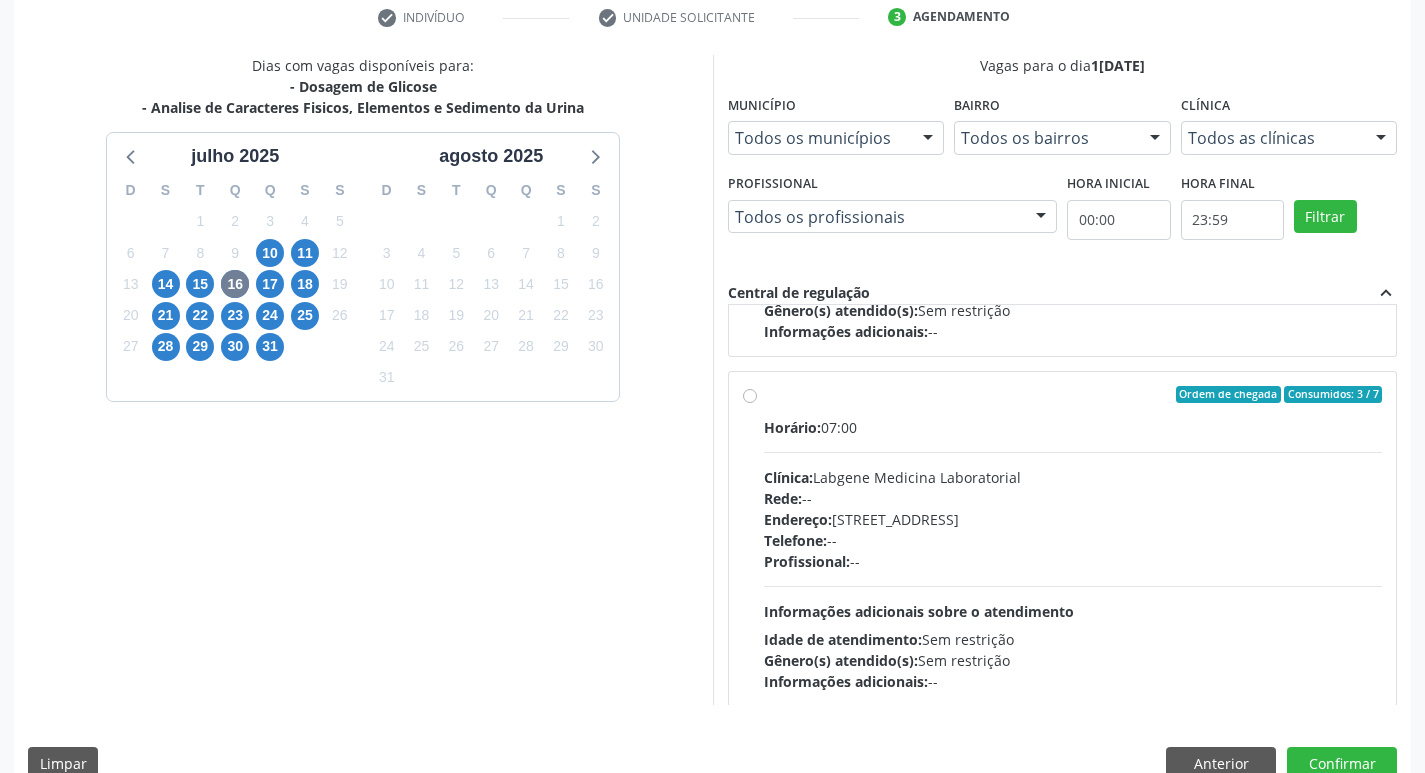 click on "Rede:
--" at bounding box center (1073, 498) 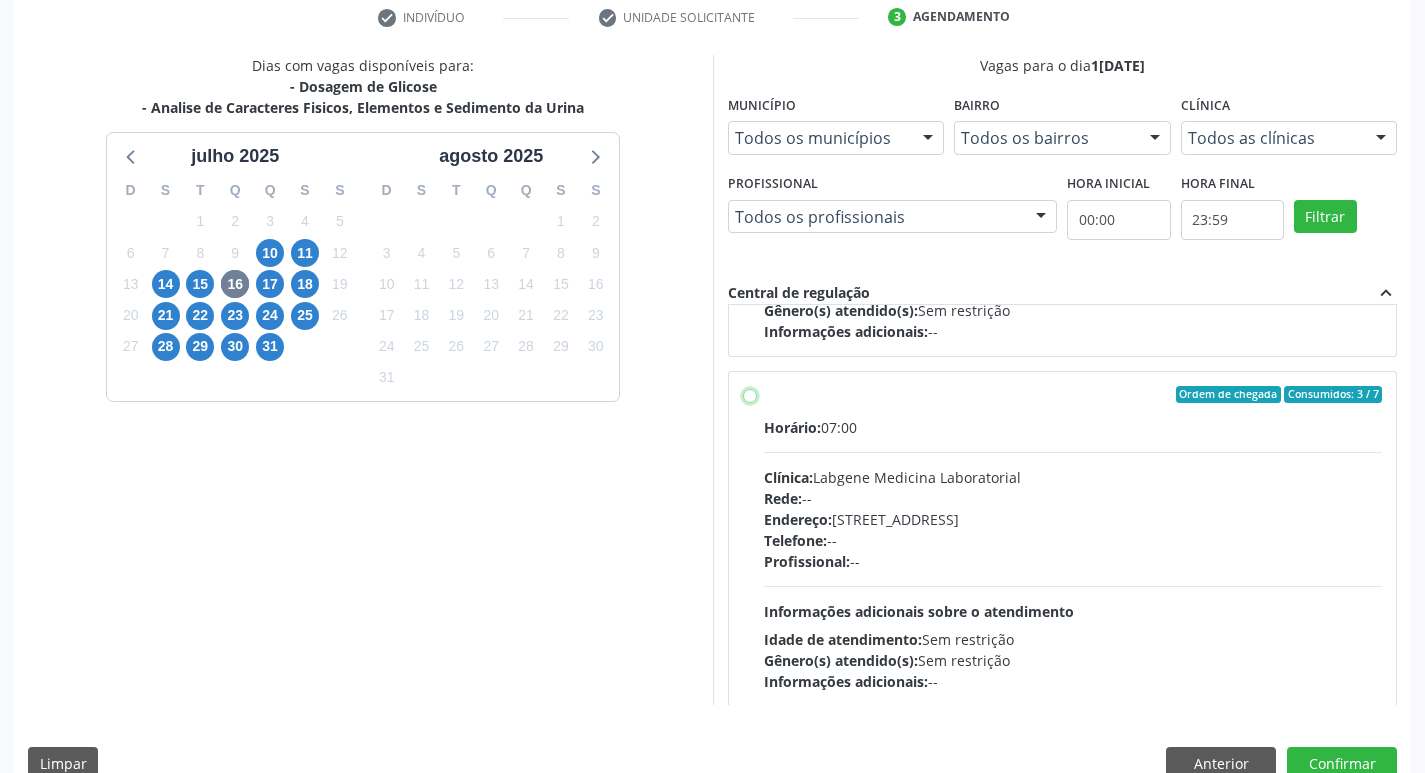 click on "Ordem de chegada
Consumidos: 3 / 7
Horário:   07:00
Clínica:  Labgene Medicina Laboratorial
Rede:
--
Endereço:   [STREET_ADDRESS]
Telefone:   --
Profissional:
--
Informações adicionais sobre o atendimento
Idade de atendimento:
Sem restrição
Gênero(s) atendido(s):
Sem restrição
Informações adicionais:
--" at bounding box center [750, 395] 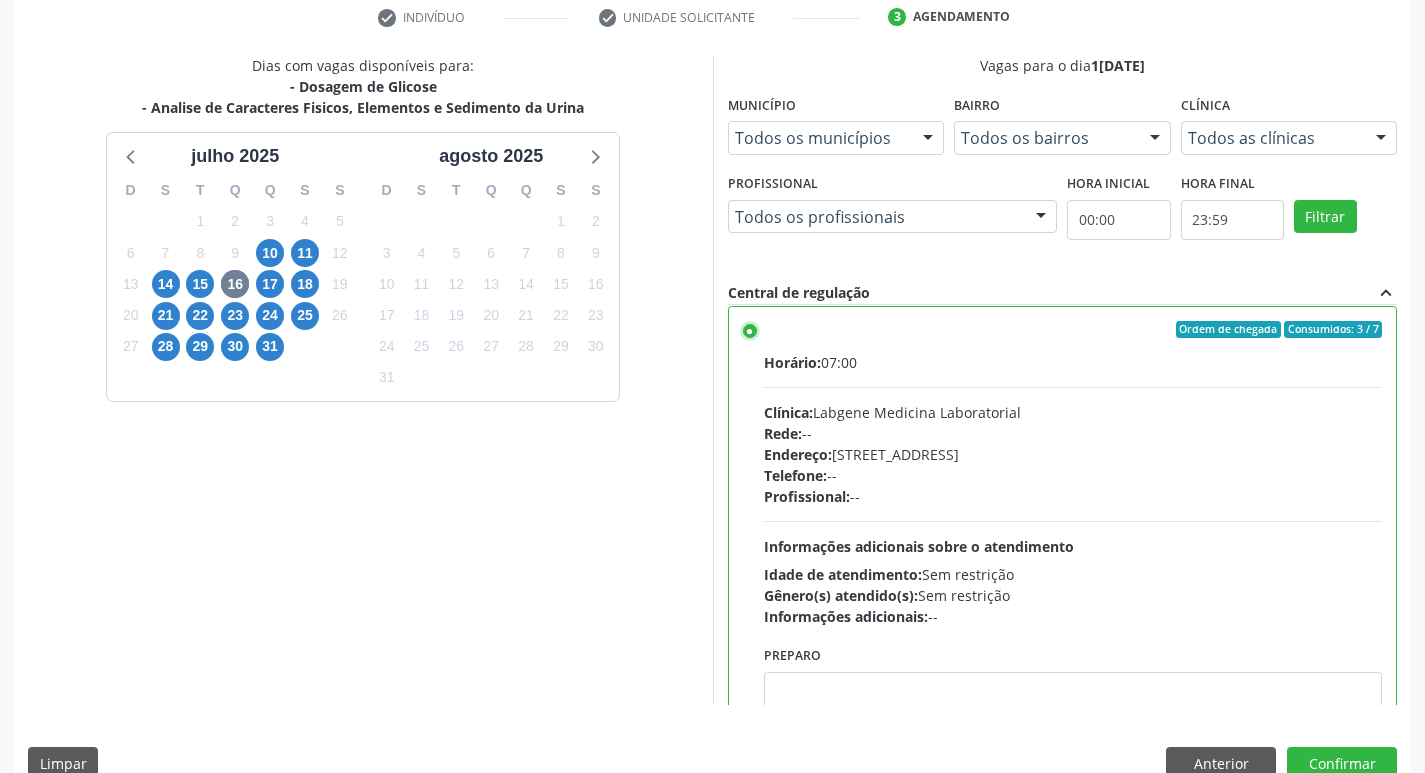 scroll, scrollTop: 1100, scrollLeft: 0, axis: vertical 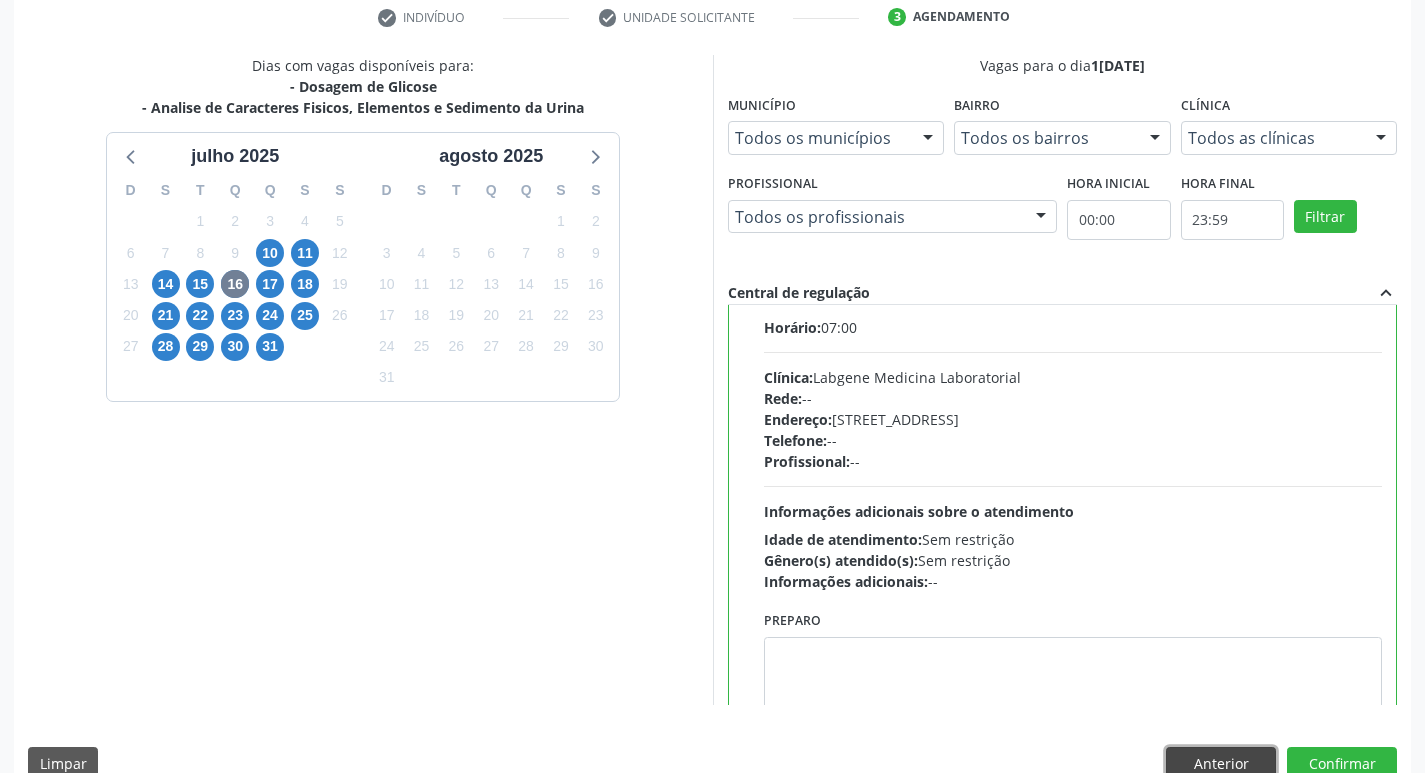 click on "Anterior" at bounding box center (1221, 764) 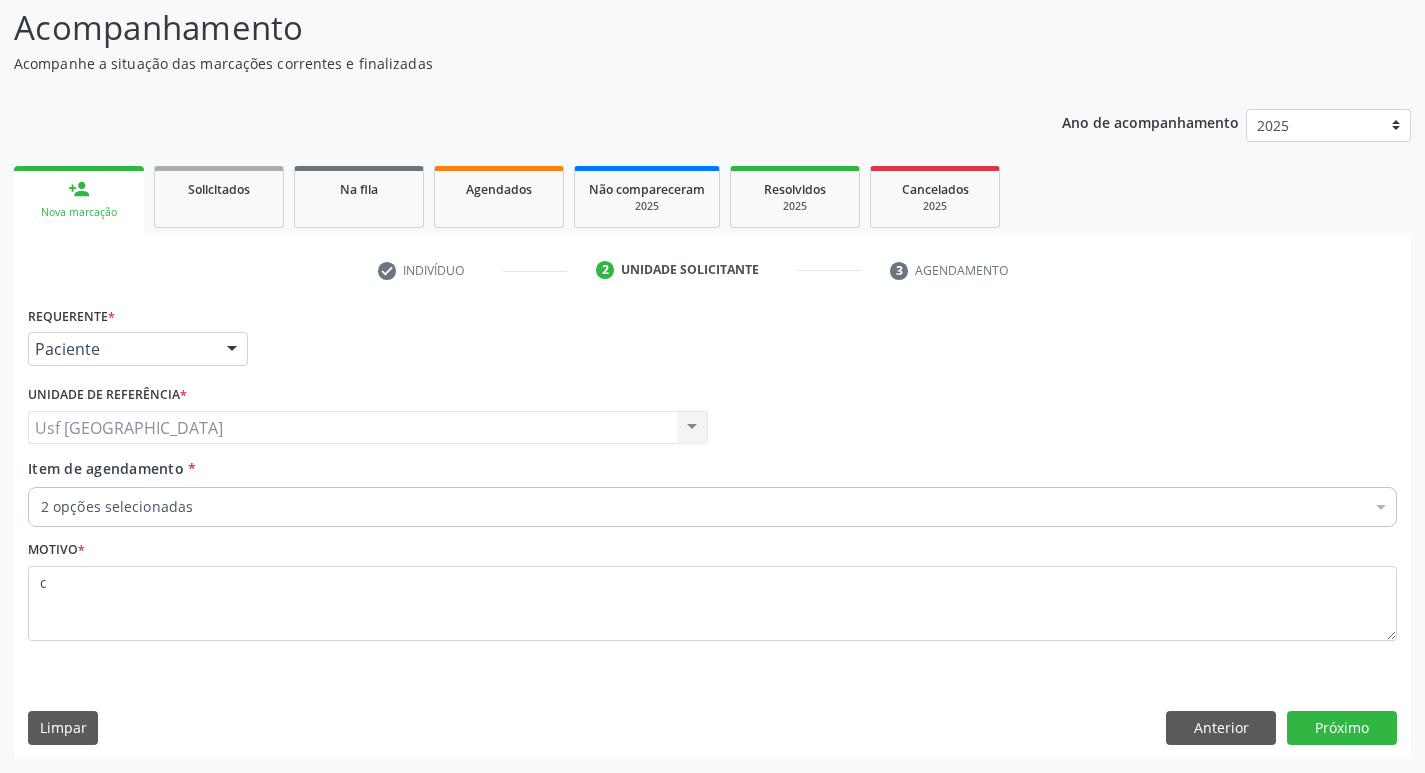 scroll, scrollTop: 133, scrollLeft: 0, axis: vertical 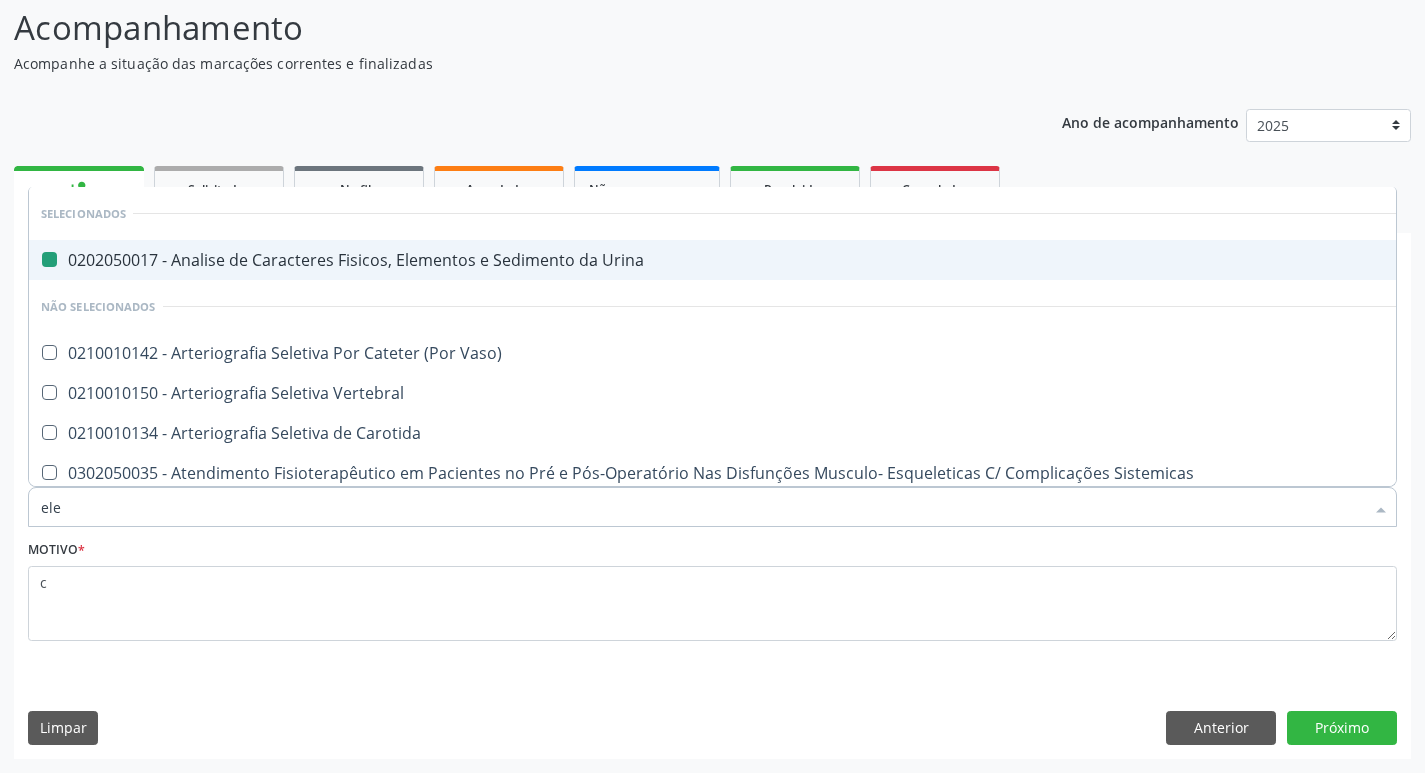 type on "elet" 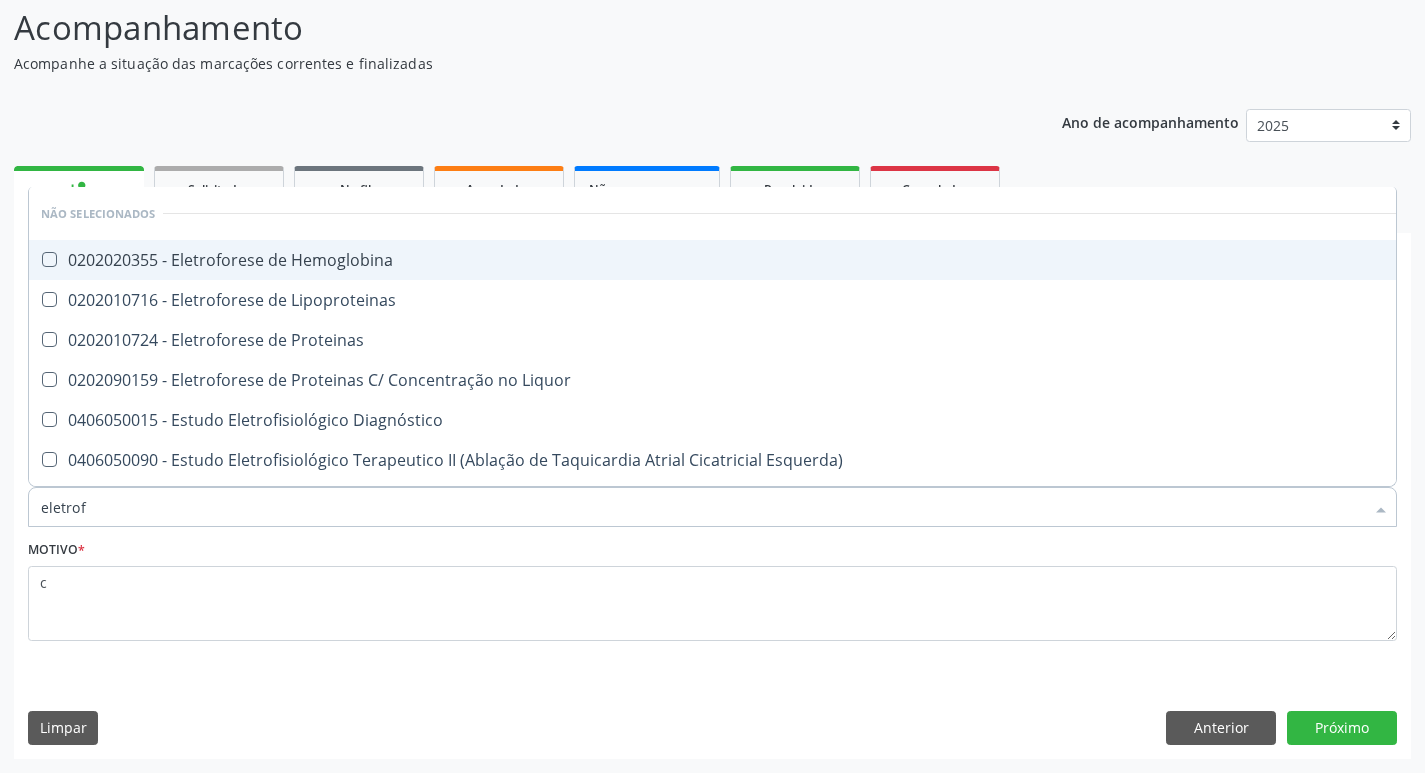 type on "eletrofo" 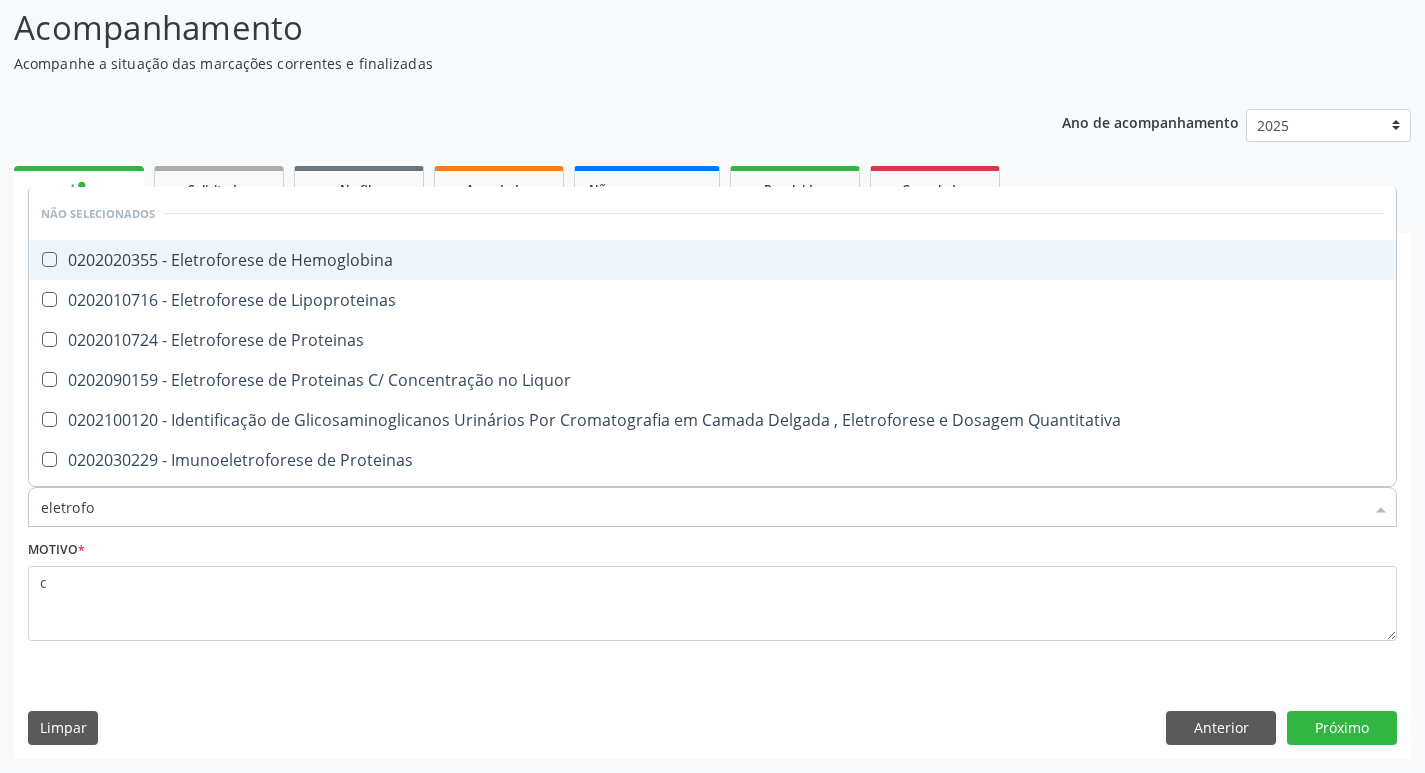 click on "0202020355 - Eletroforese de Hemoglobina" at bounding box center [712, 260] 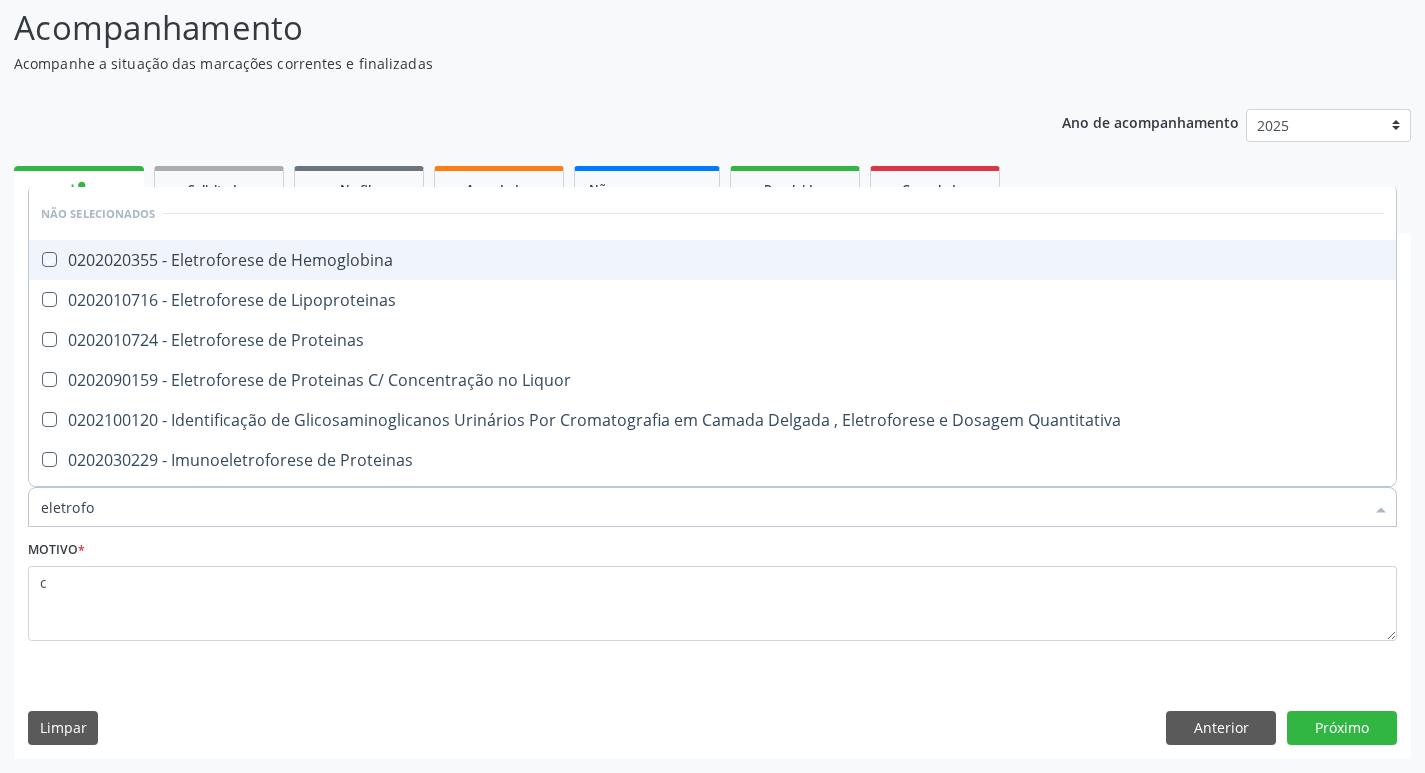 checkbox on "true" 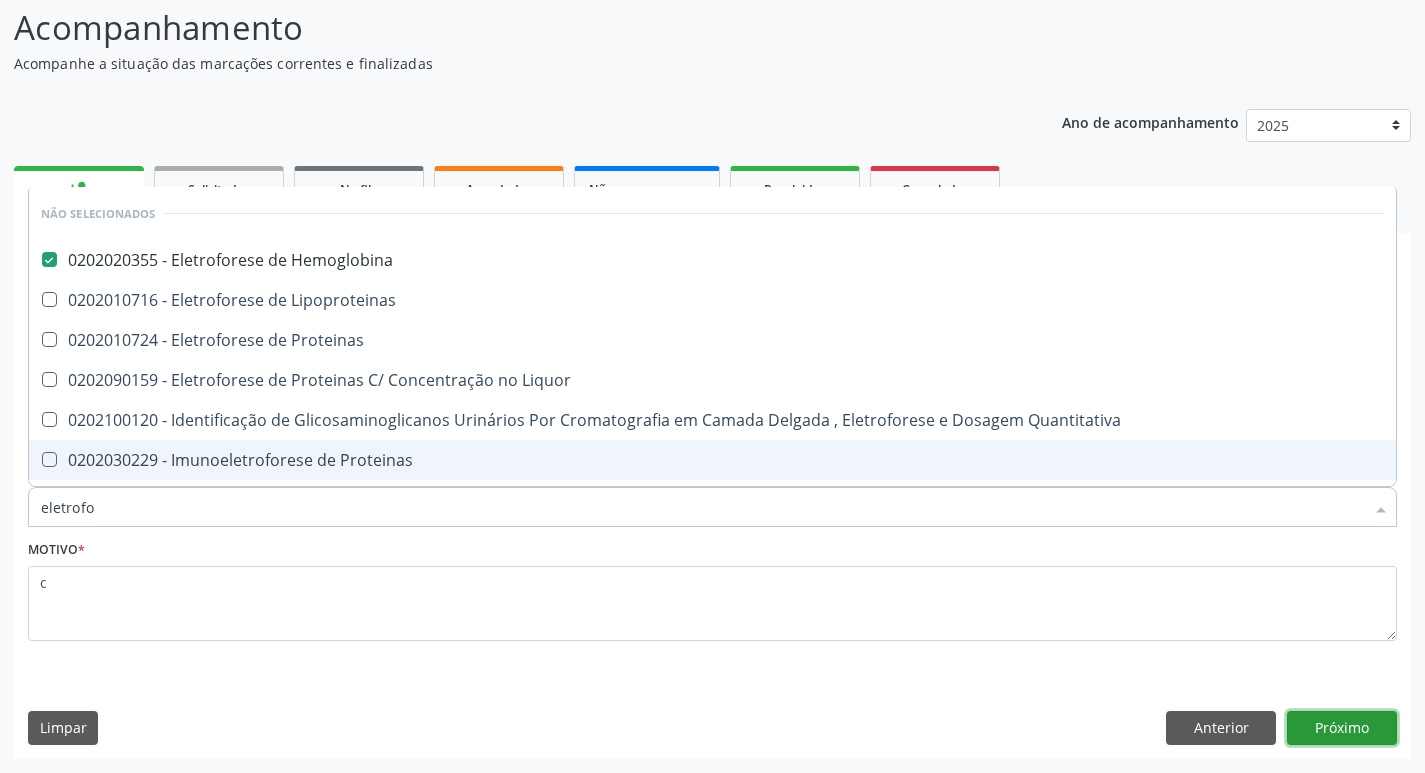 click on "Próximo" at bounding box center (1342, 728) 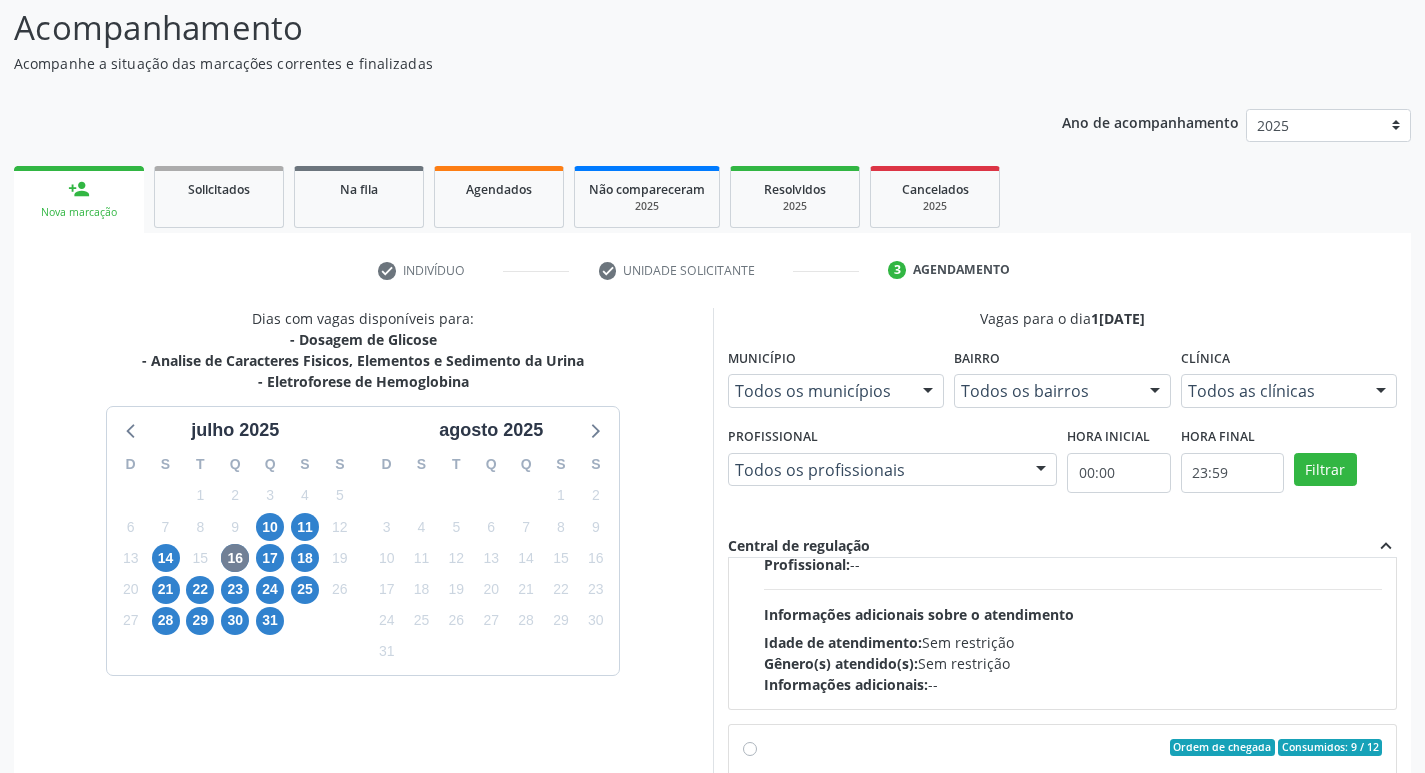 scroll, scrollTop: 200, scrollLeft: 0, axis: vertical 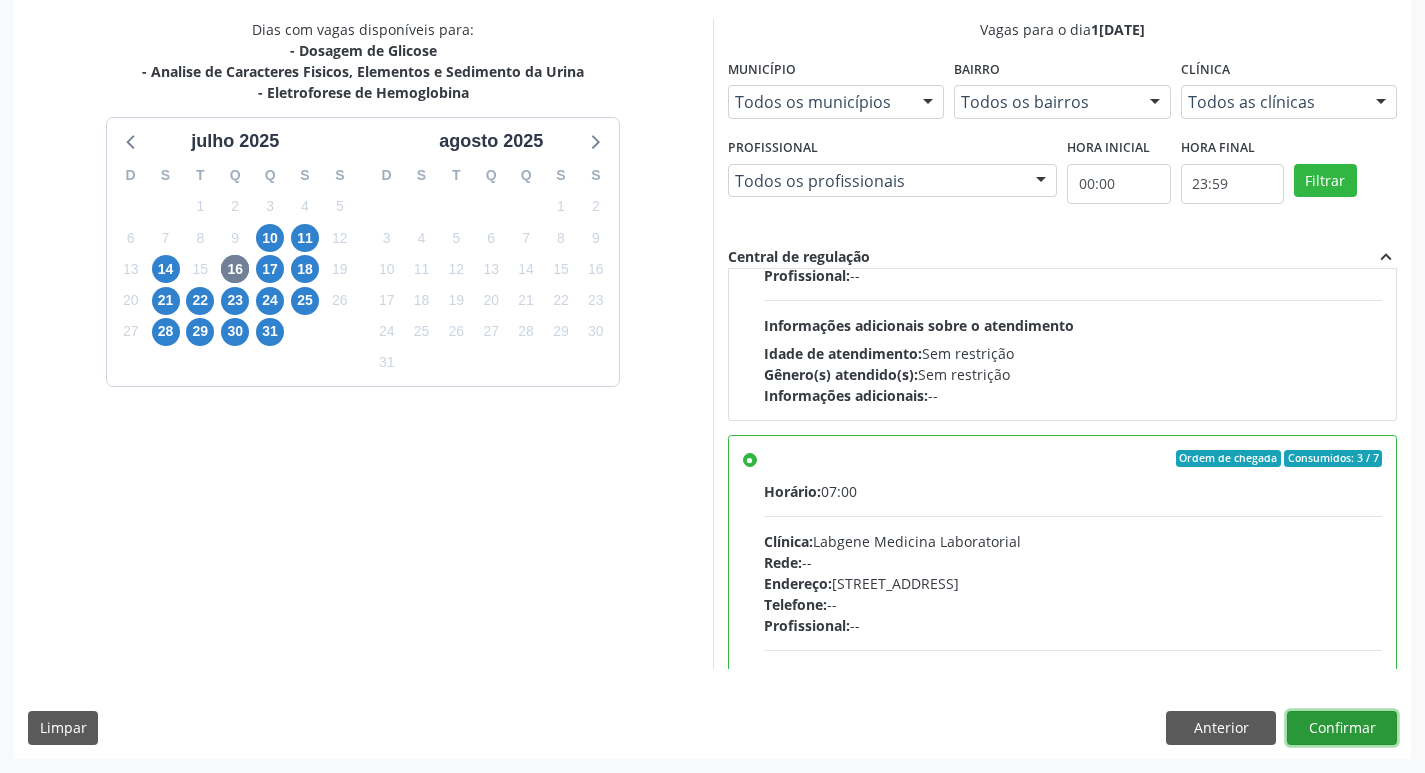 click on "Confirmar" at bounding box center (1342, 728) 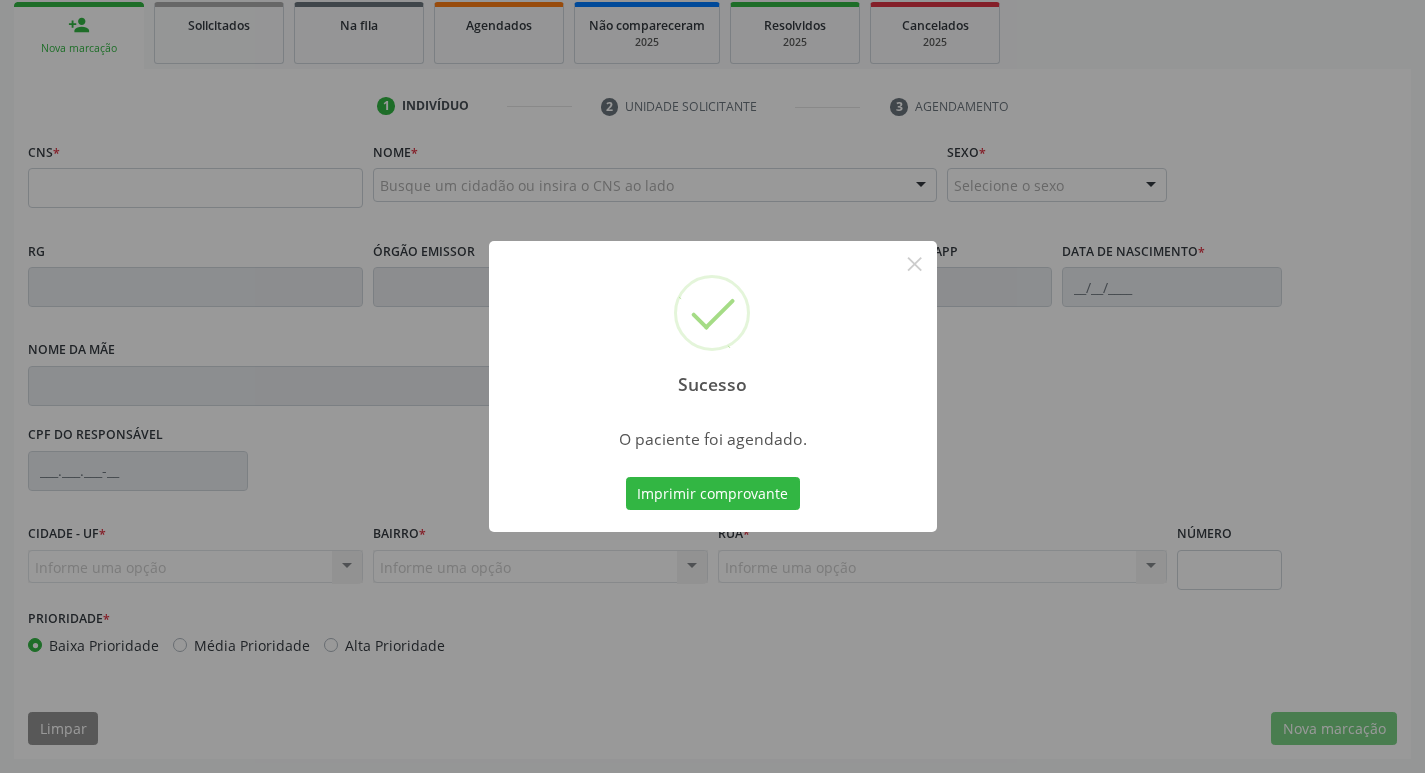 scroll, scrollTop: 297, scrollLeft: 0, axis: vertical 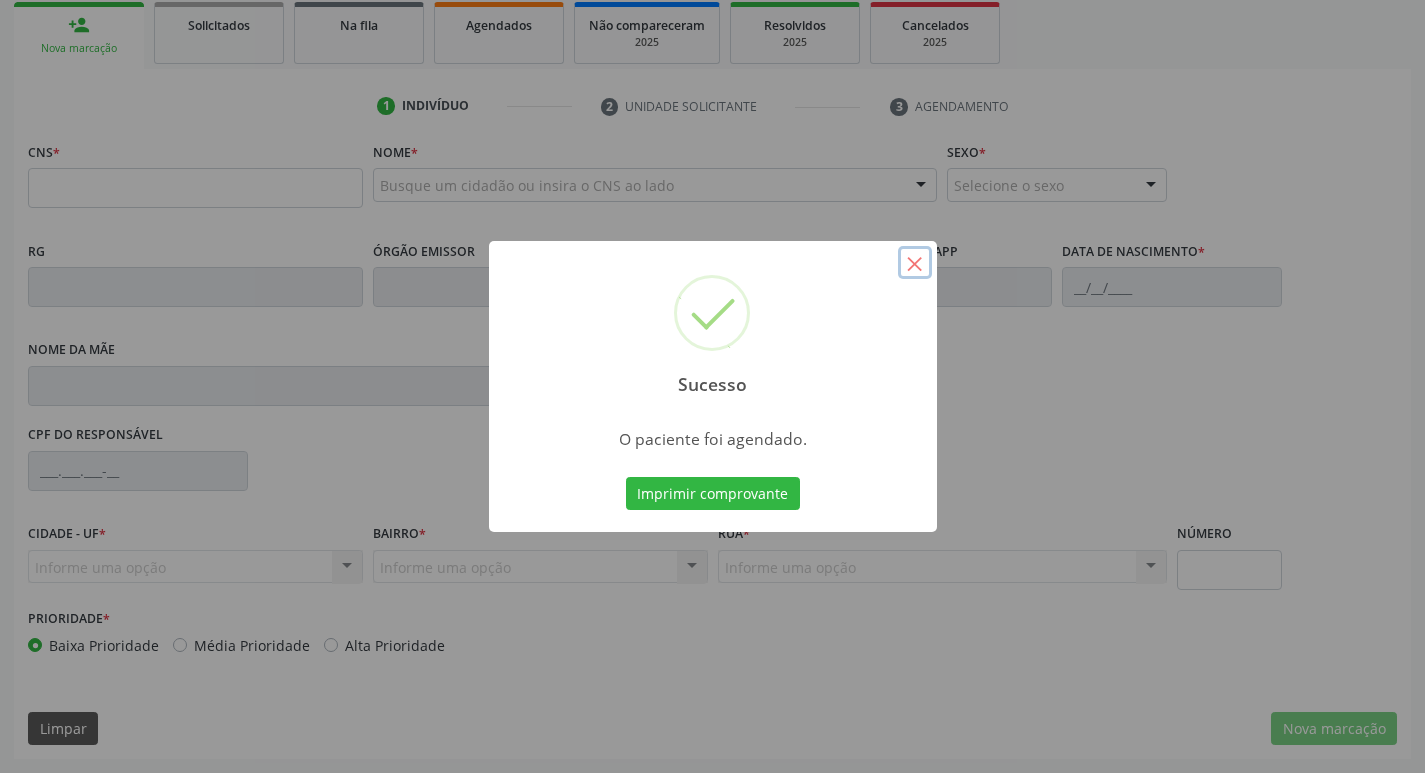 click on "×" at bounding box center (915, 263) 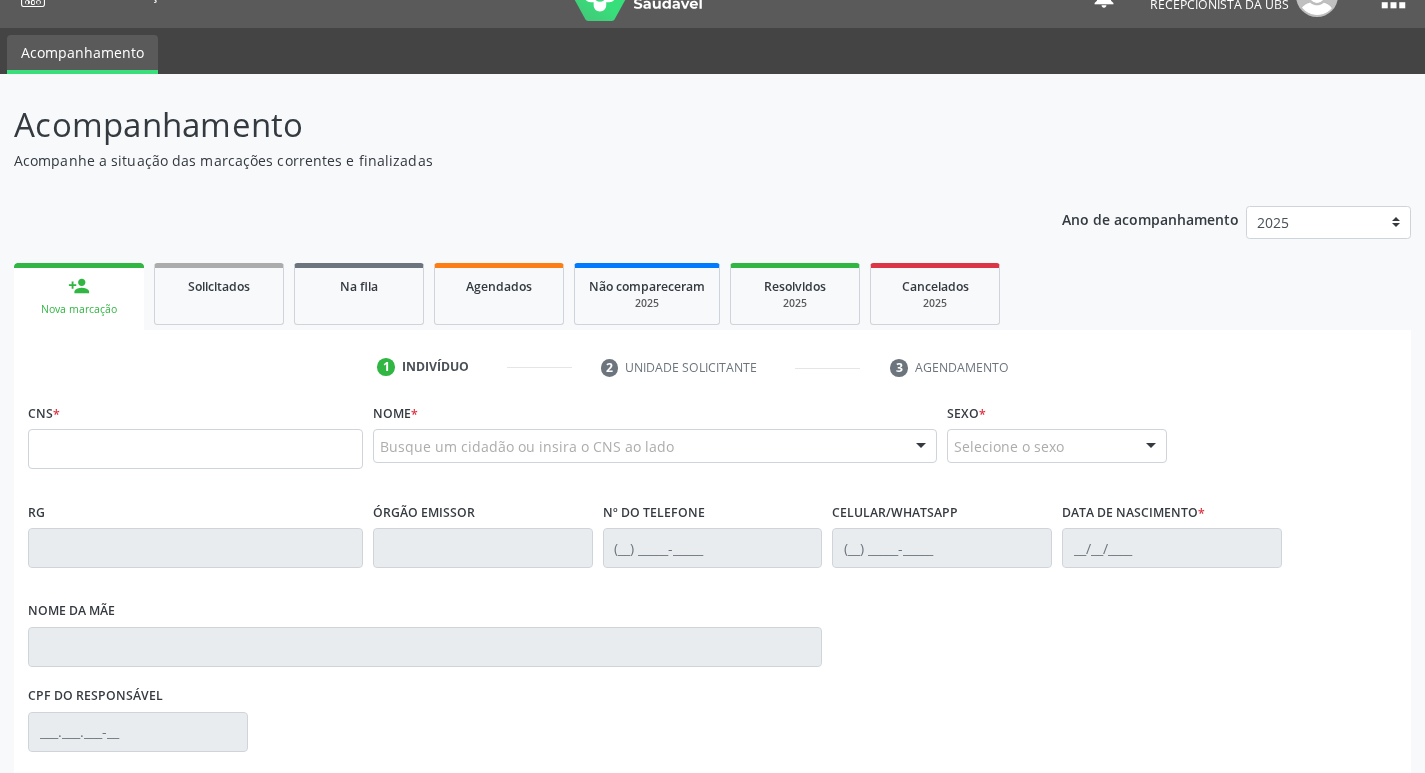scroll, scrollTop: 0, scrollLeft: 0, axis: both 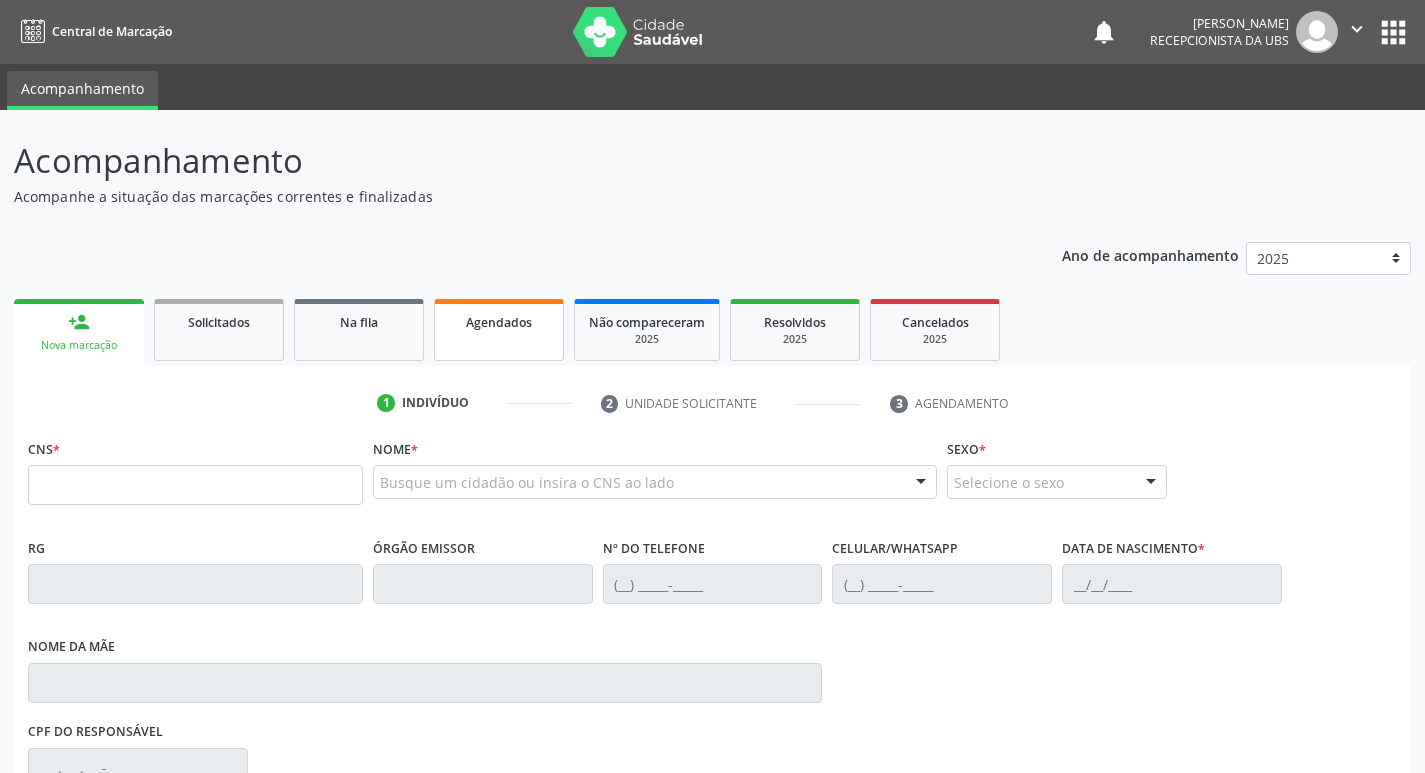 drag, startPoint x: 497, startPoint y: 329, endPoint x: 475, endPoint y: 332, distance: 22.203604 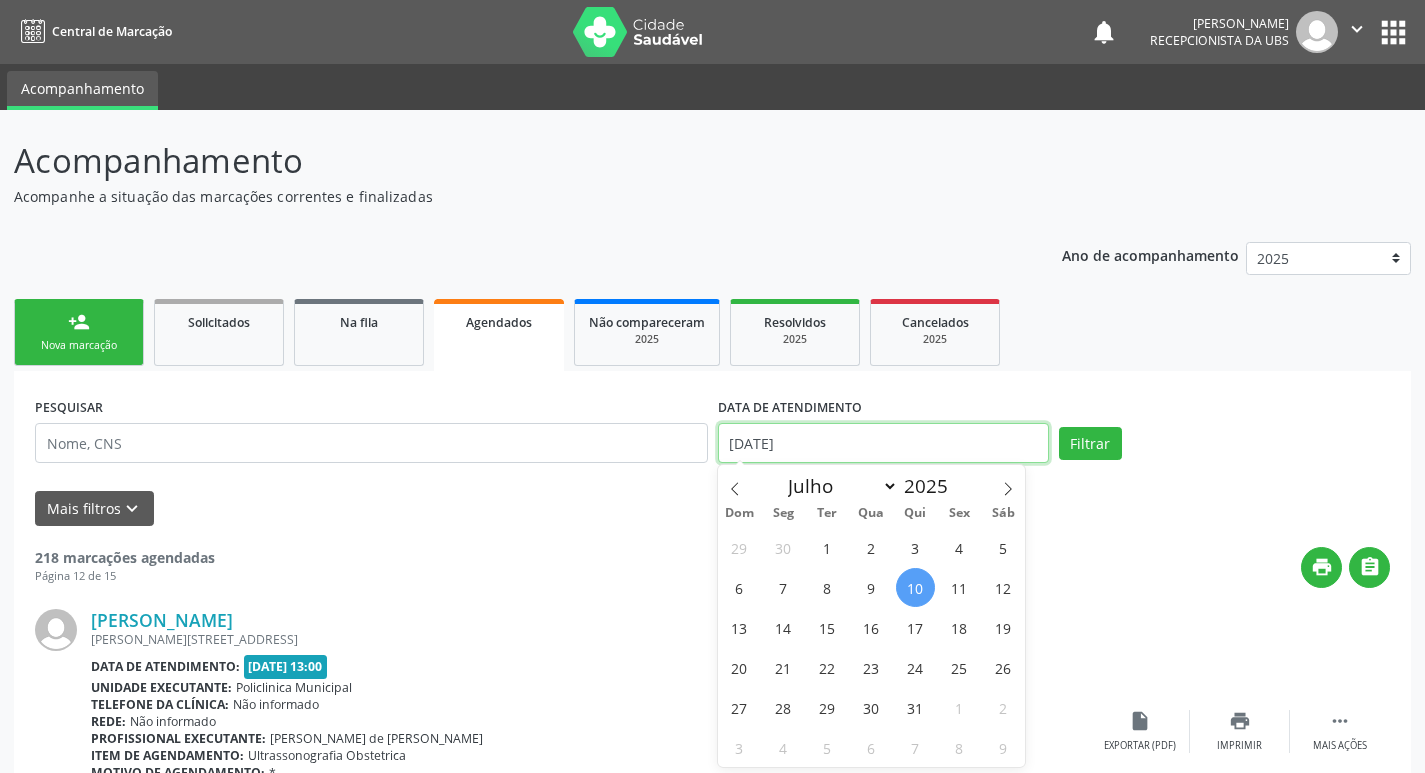 click on "[DATE]" at bounding box center [883, 443] 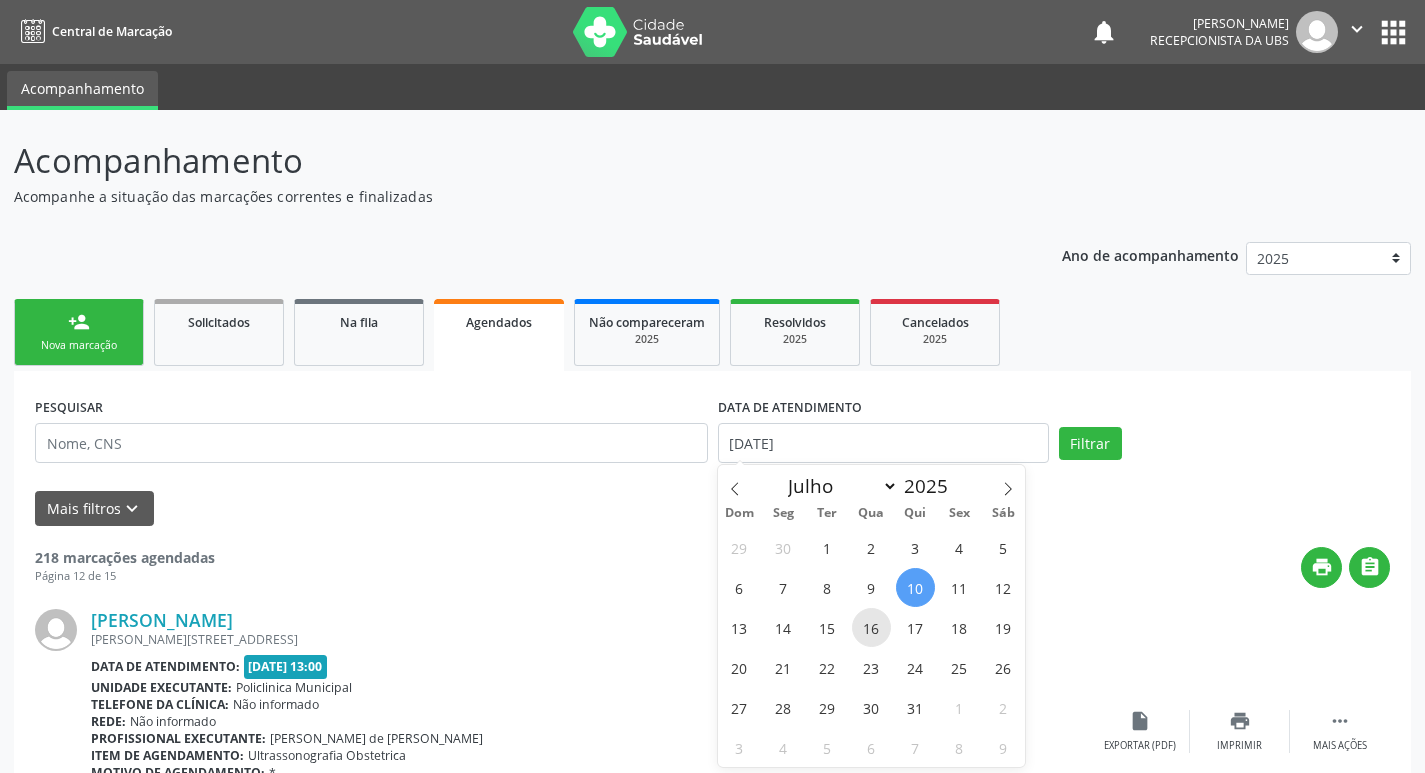 click on "16" at bounding box center (871, 627) 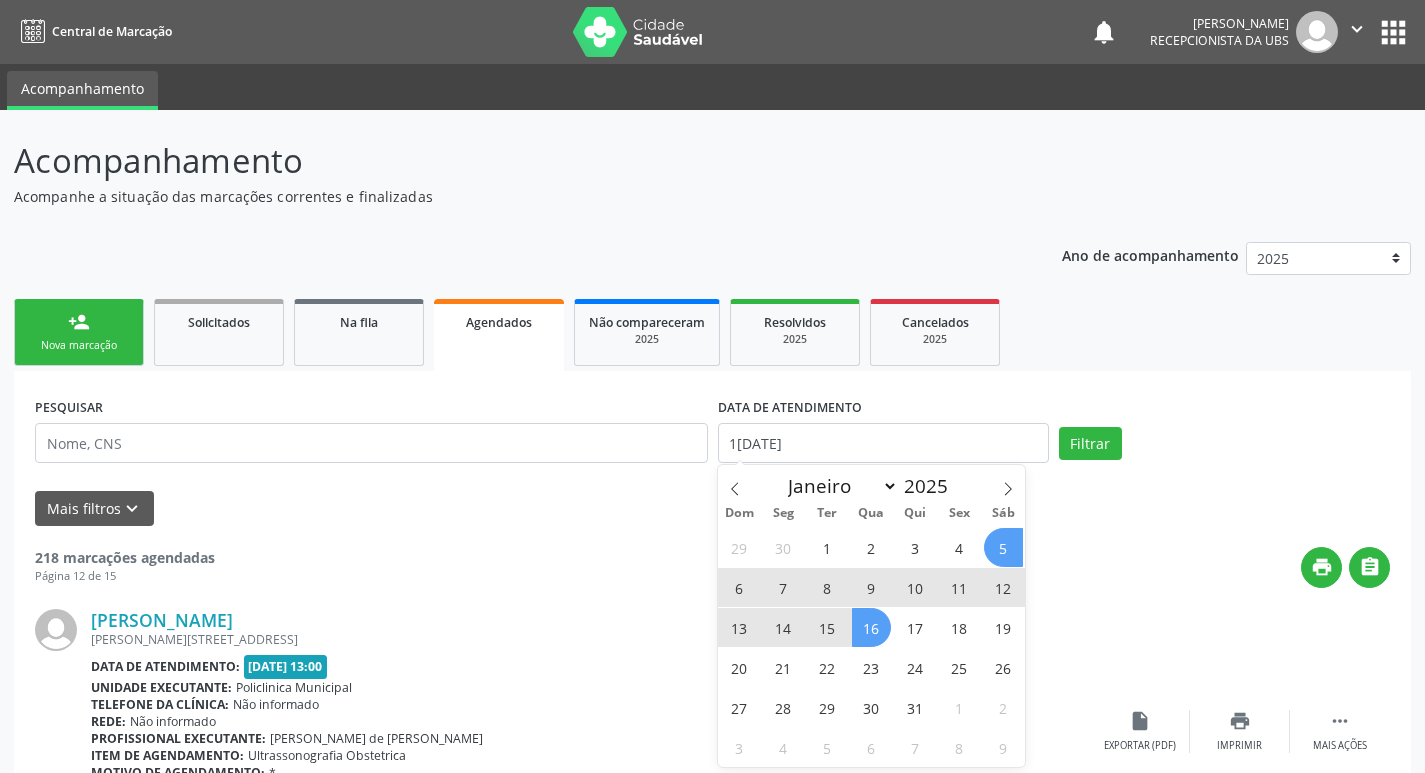 click on "PESQUISAR
DATA DE ATENDIMENTO
[DATE]
Filtrar" at bounding box center (712, 434) 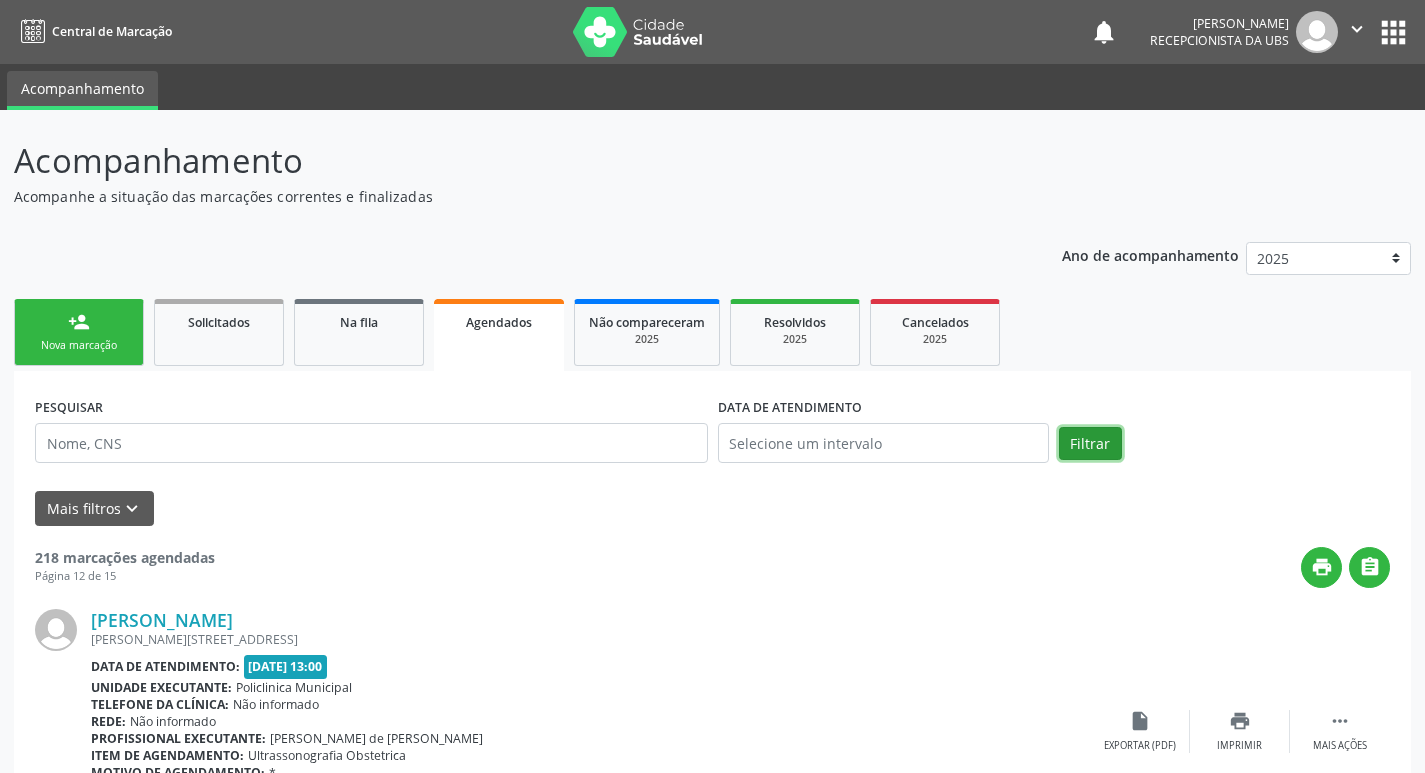 click on "Filtrar" at bounding box center [1090, 444] 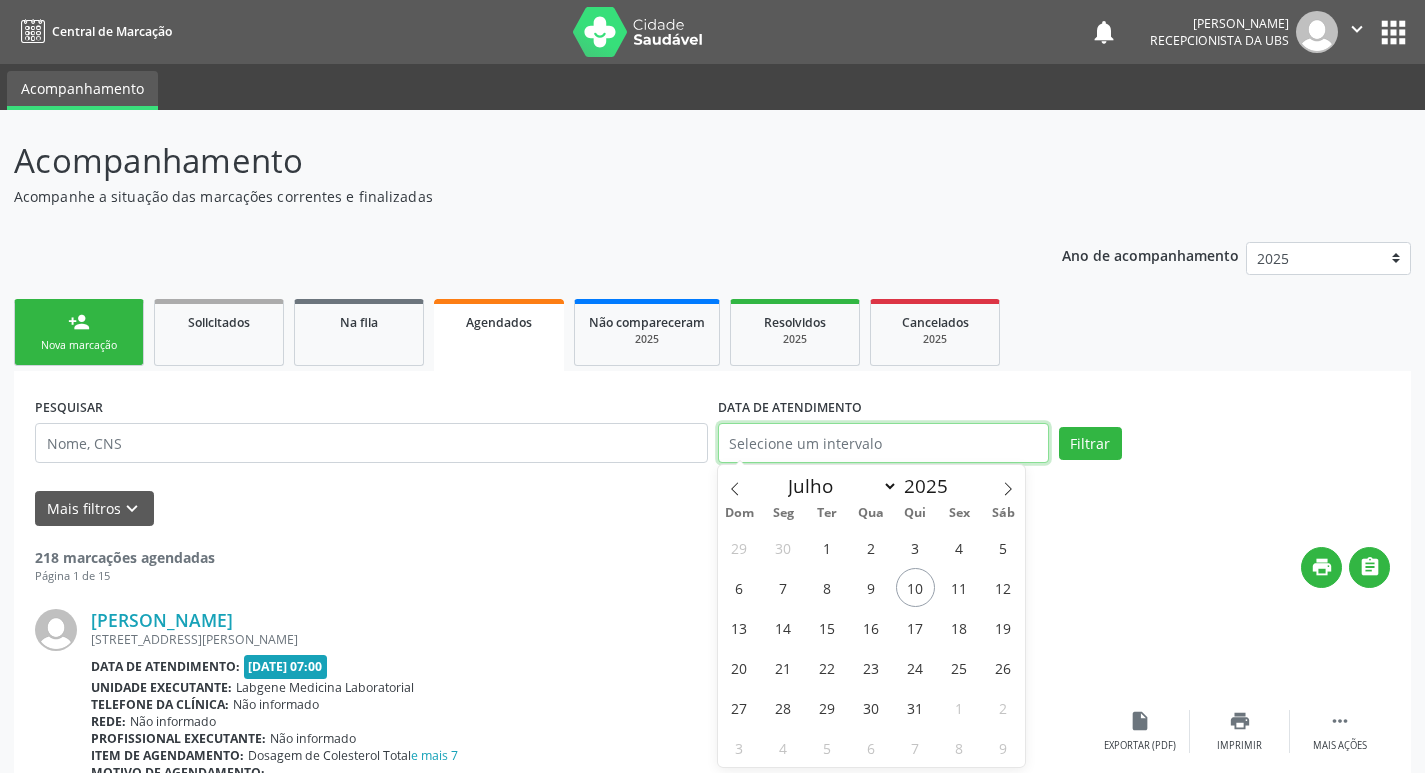 click at bounding box center [883, 443] 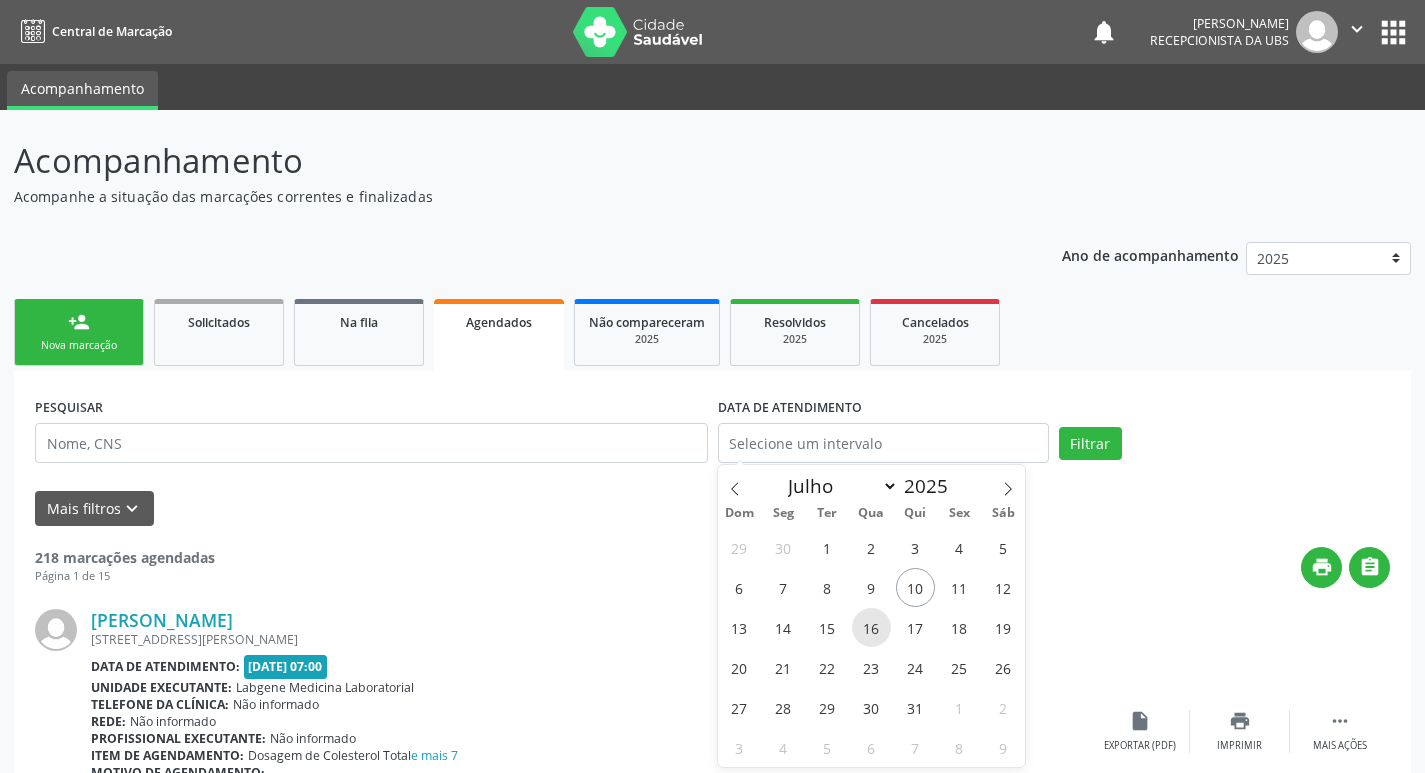 click on "16" at bounding box center [871, 627] 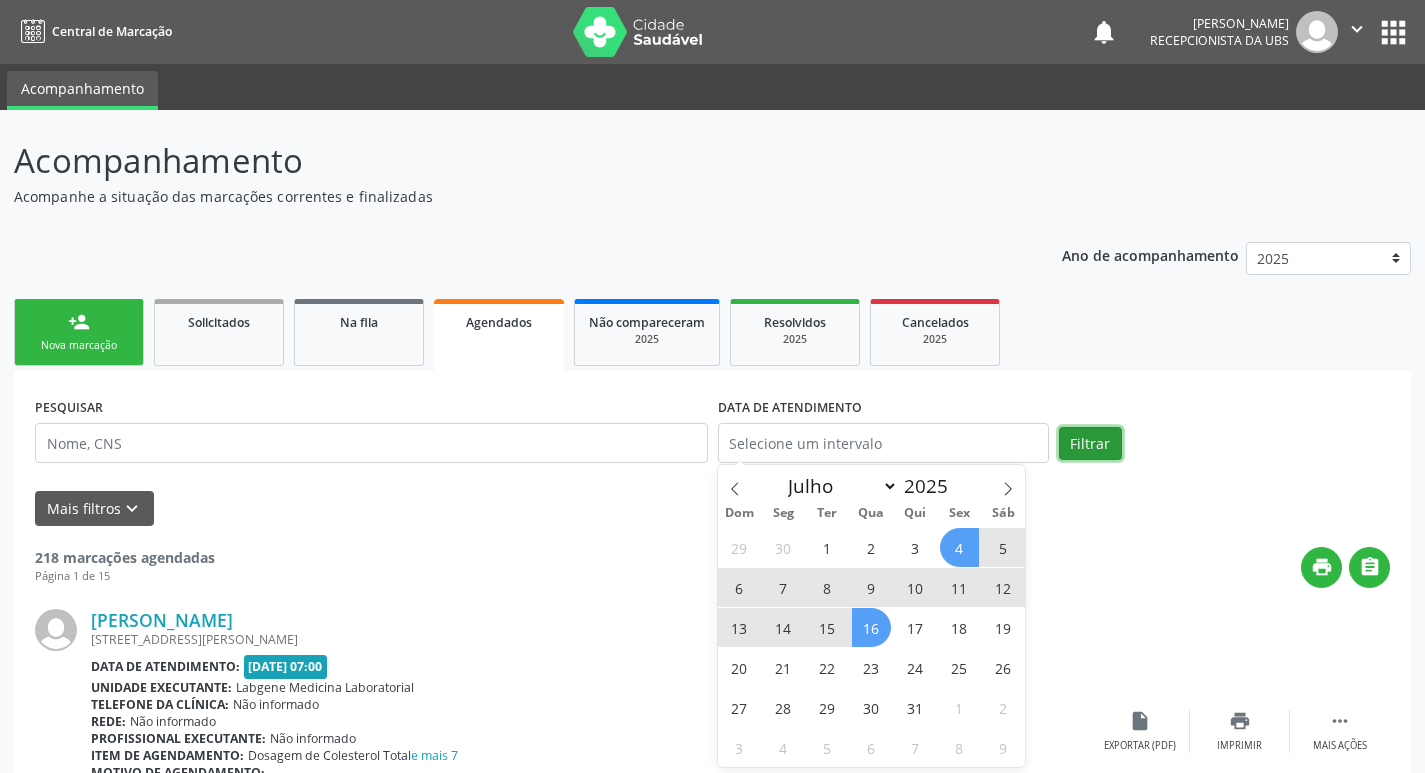 click on "Filtrar" at bounding box center (1090, 444) 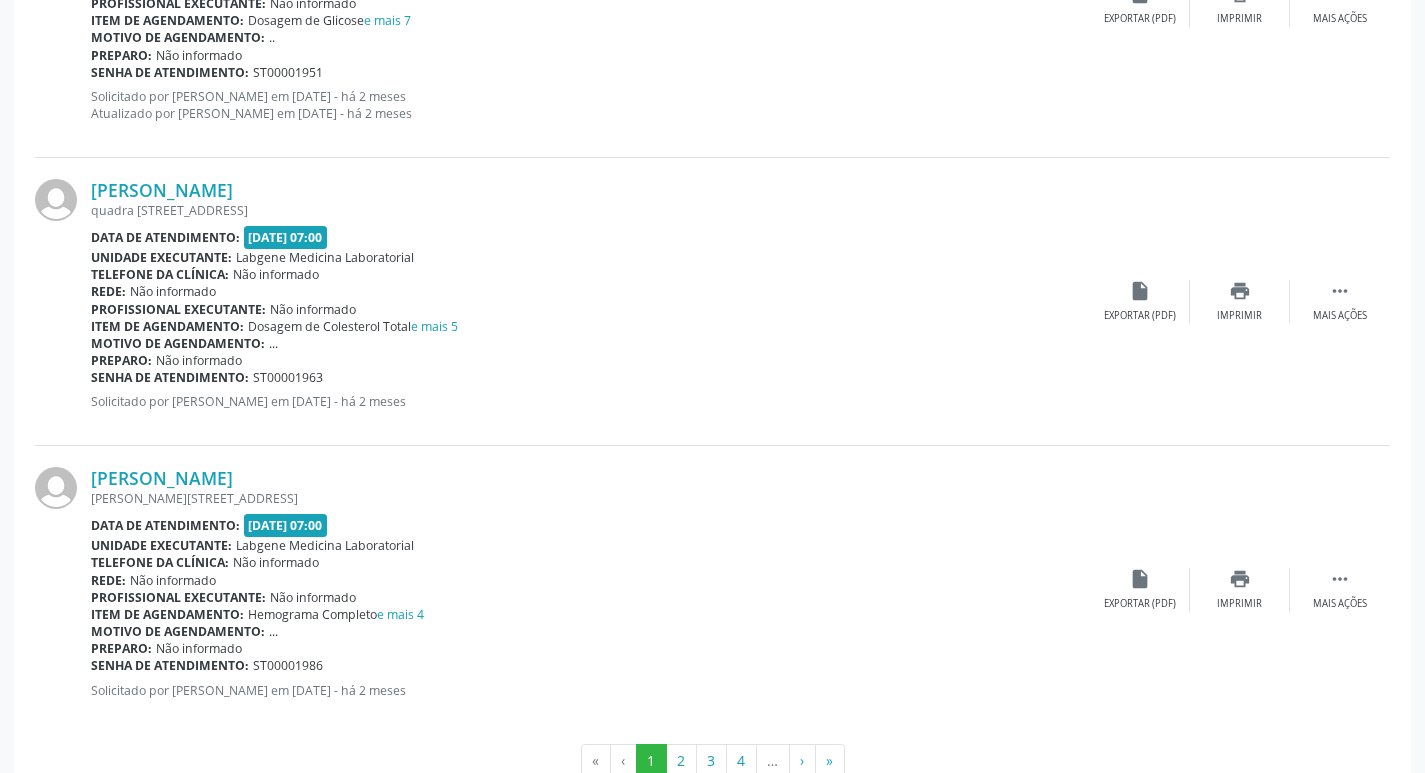 scroll, scrollTop: 4247, scrollLeft: 0, axis: vertical 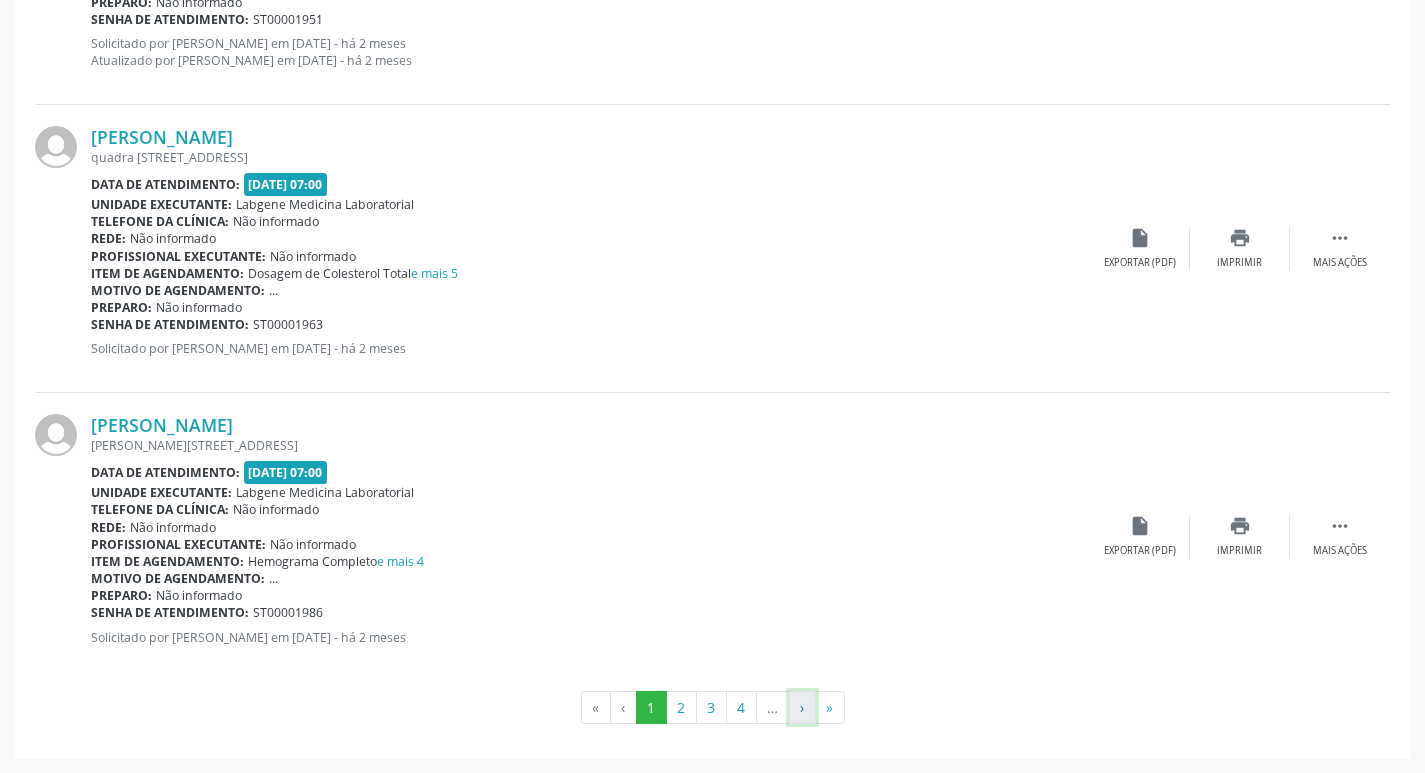 click on "›" at bounding box center [802, 708] 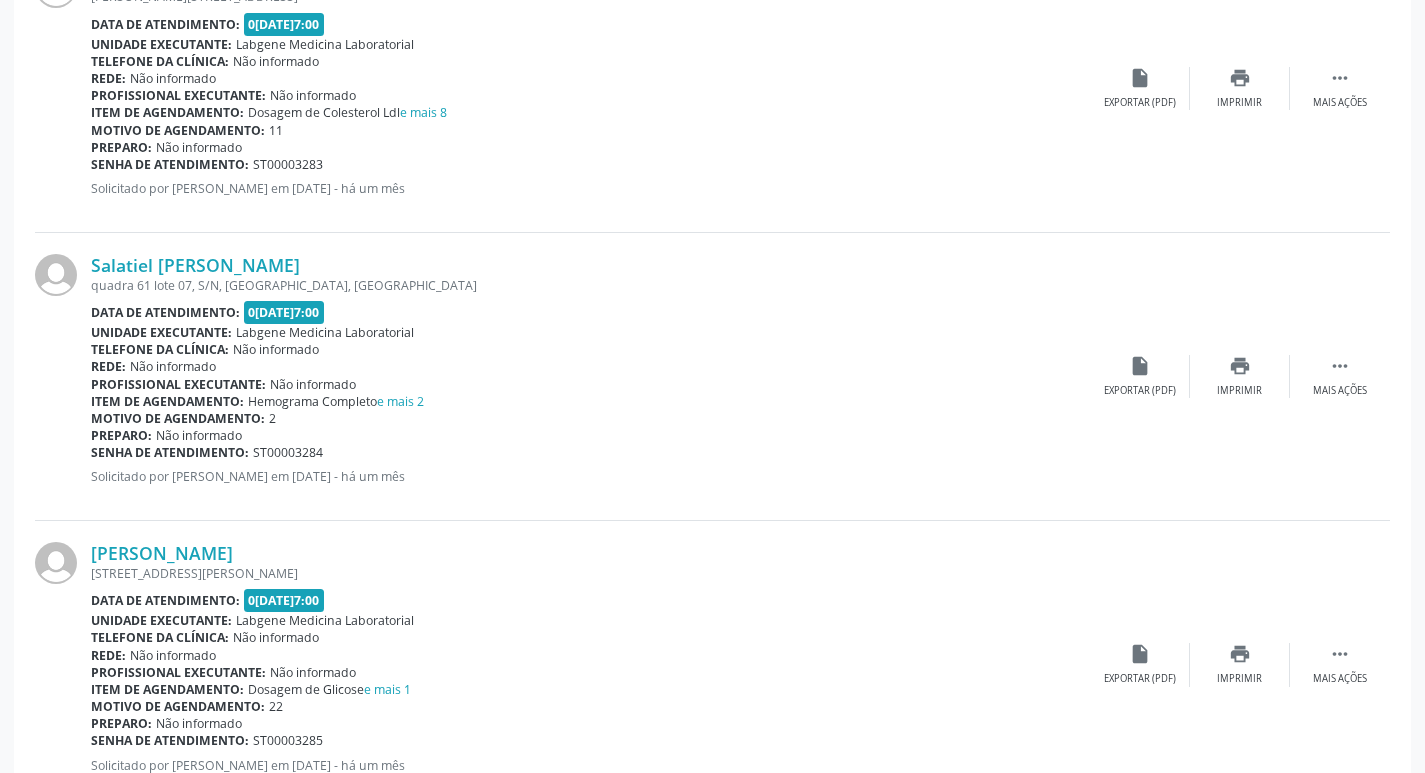 scroll, scrollTop: 4247, scrollLeft: 0, axis: vertical 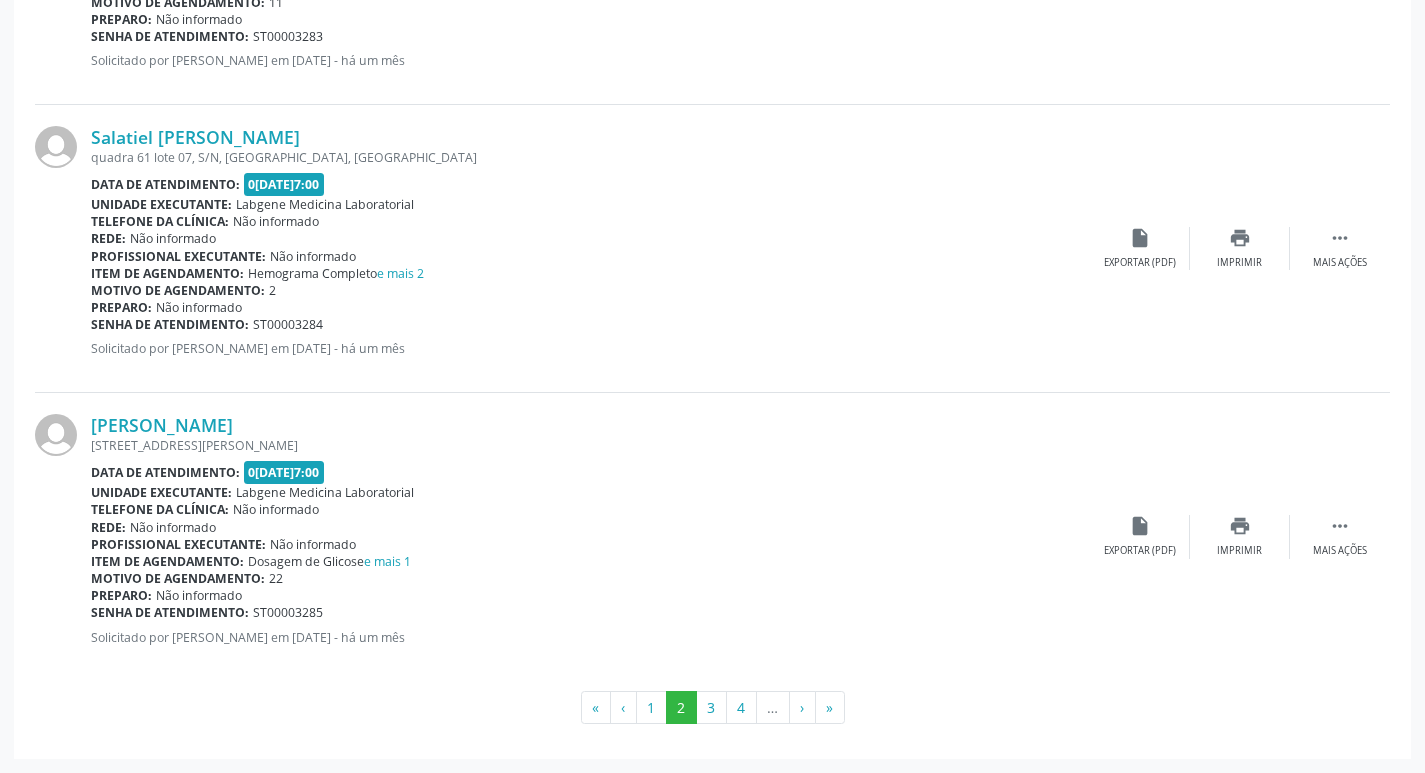 click on "…" at bounding box center (773, 708) 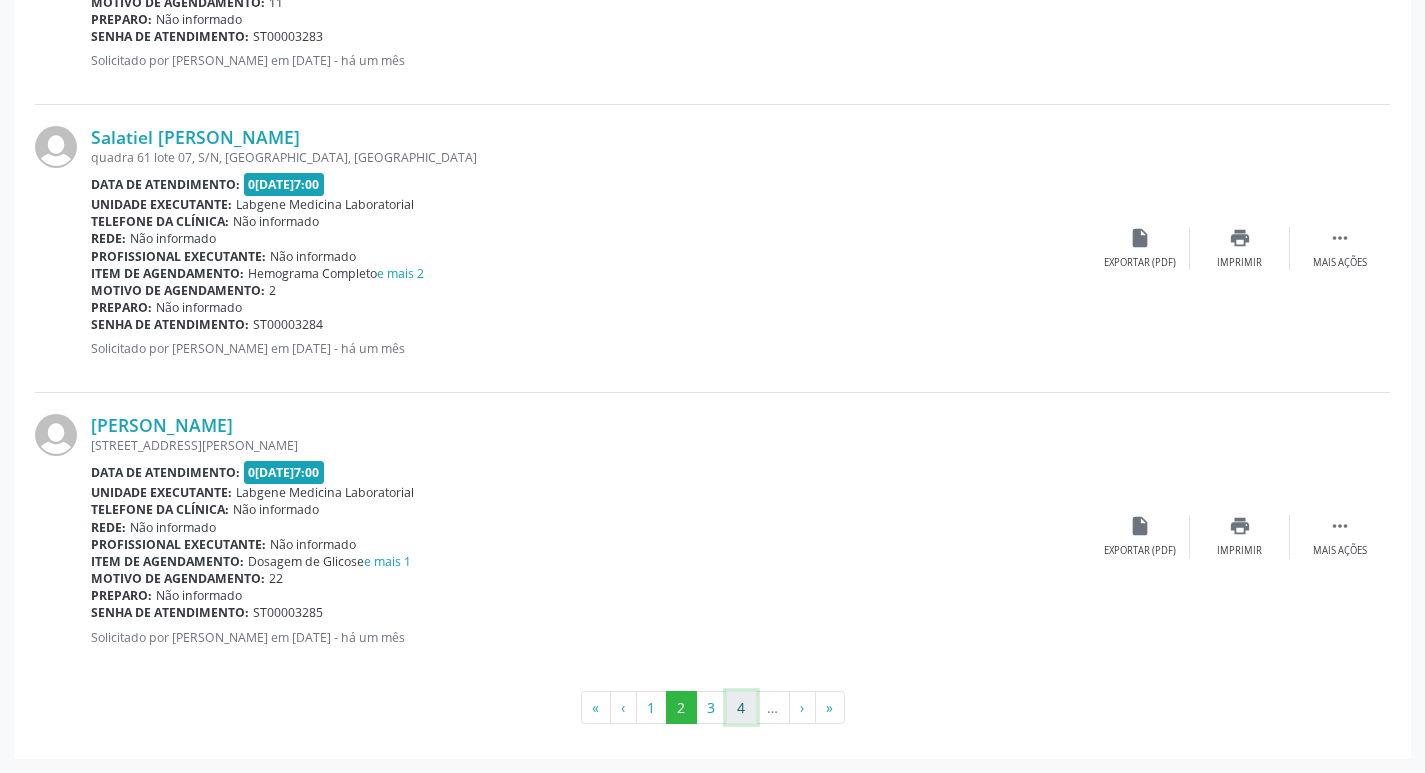 click on "4" at bounding box center [741, 708] 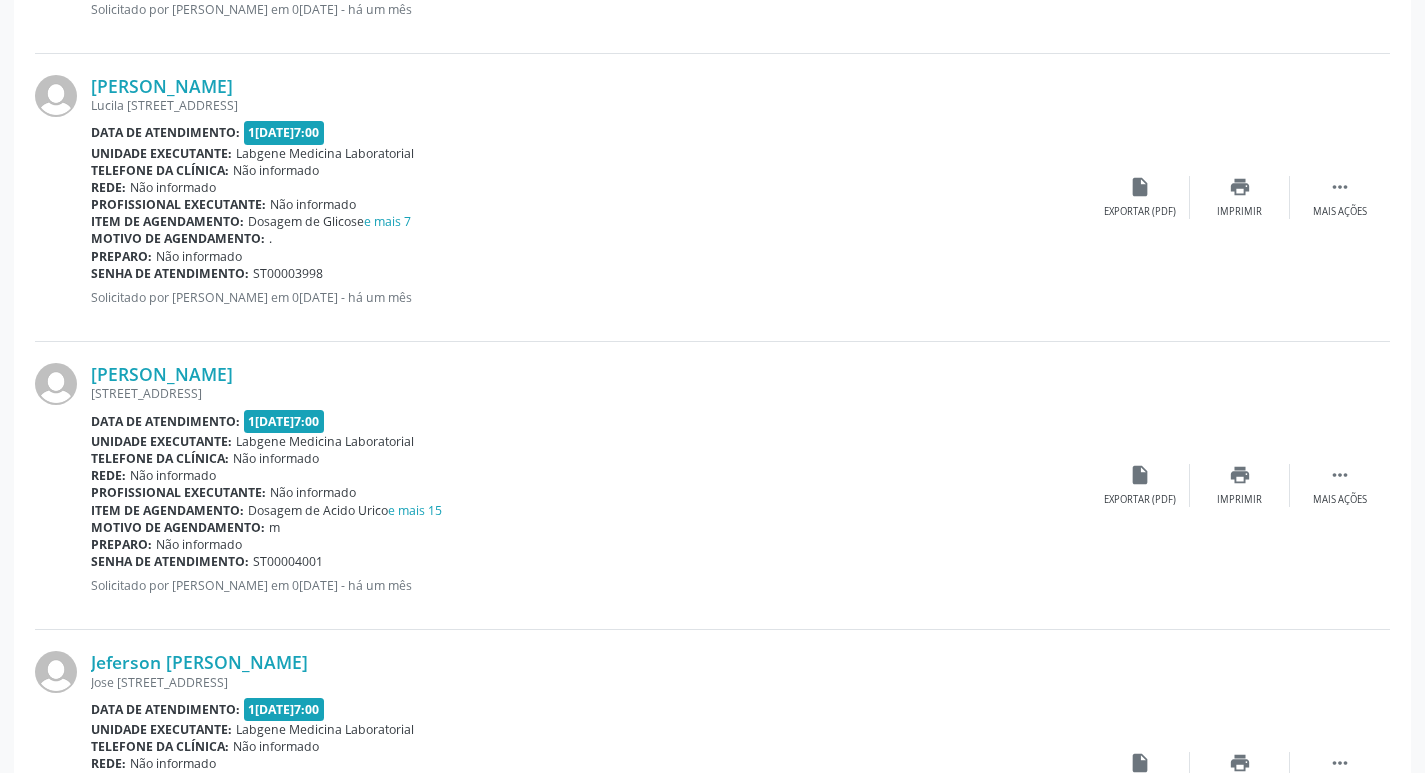 scroll, scrollTop: 4230, scrollLeft: 0, axis: vertical 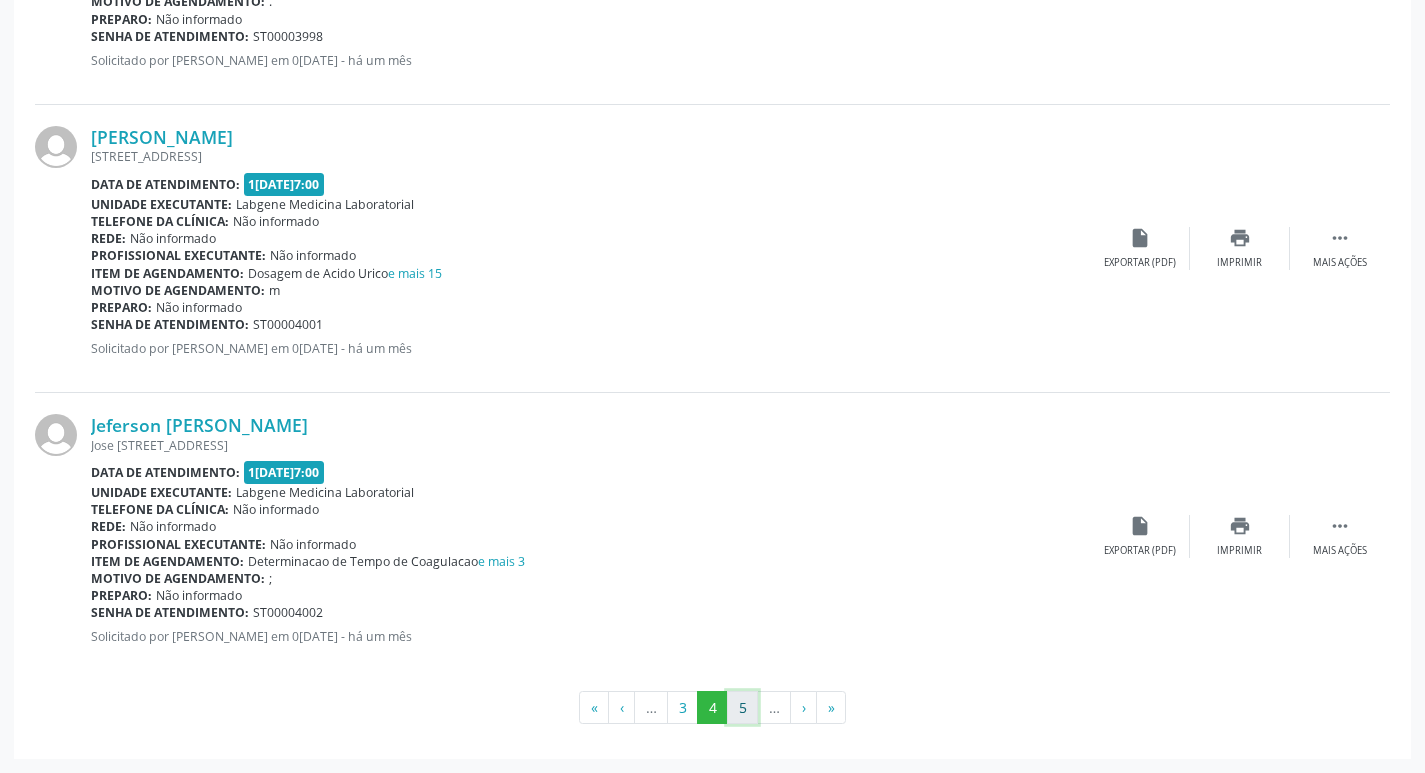 click on "5" at bounding box center (742, 708) 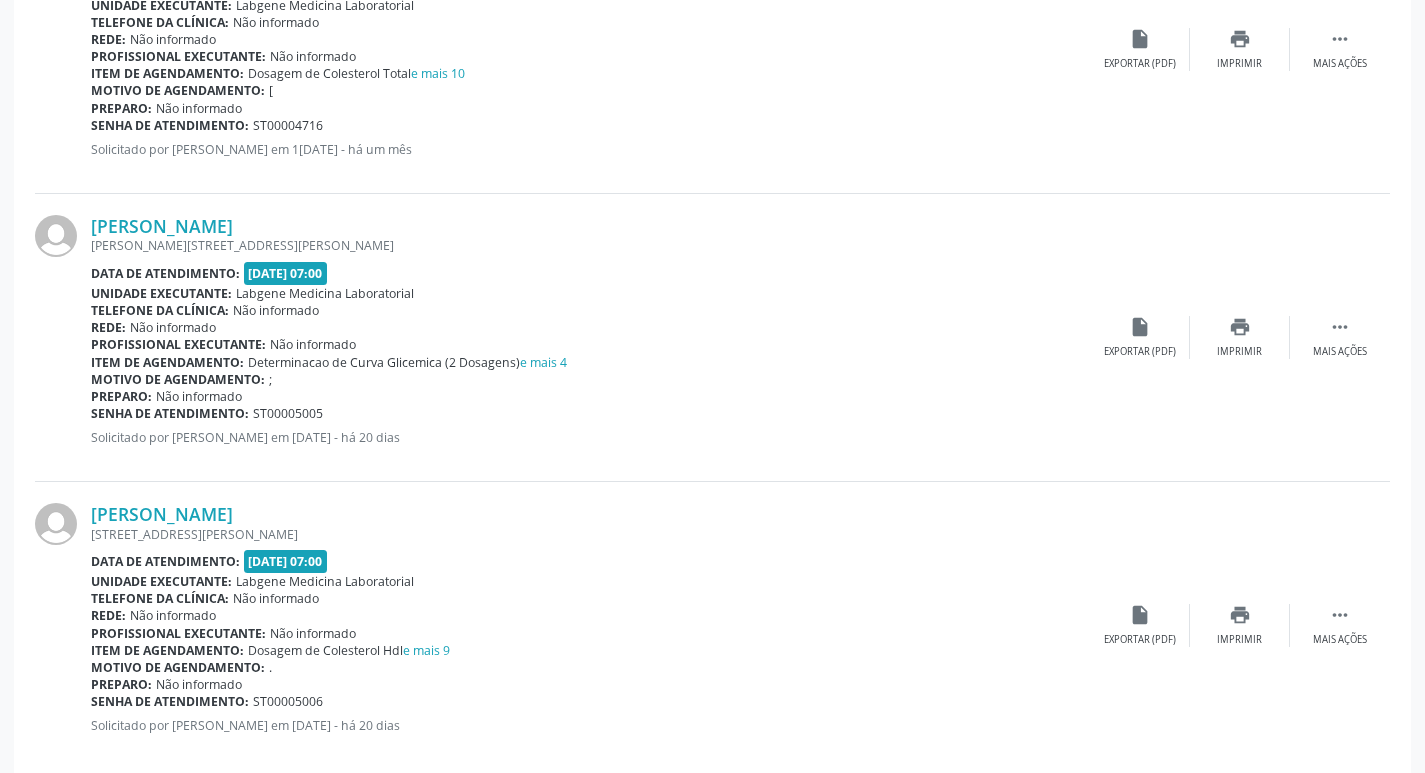 scroll, scrollTop: 4230, scrollLeft: 0, axis: vertical 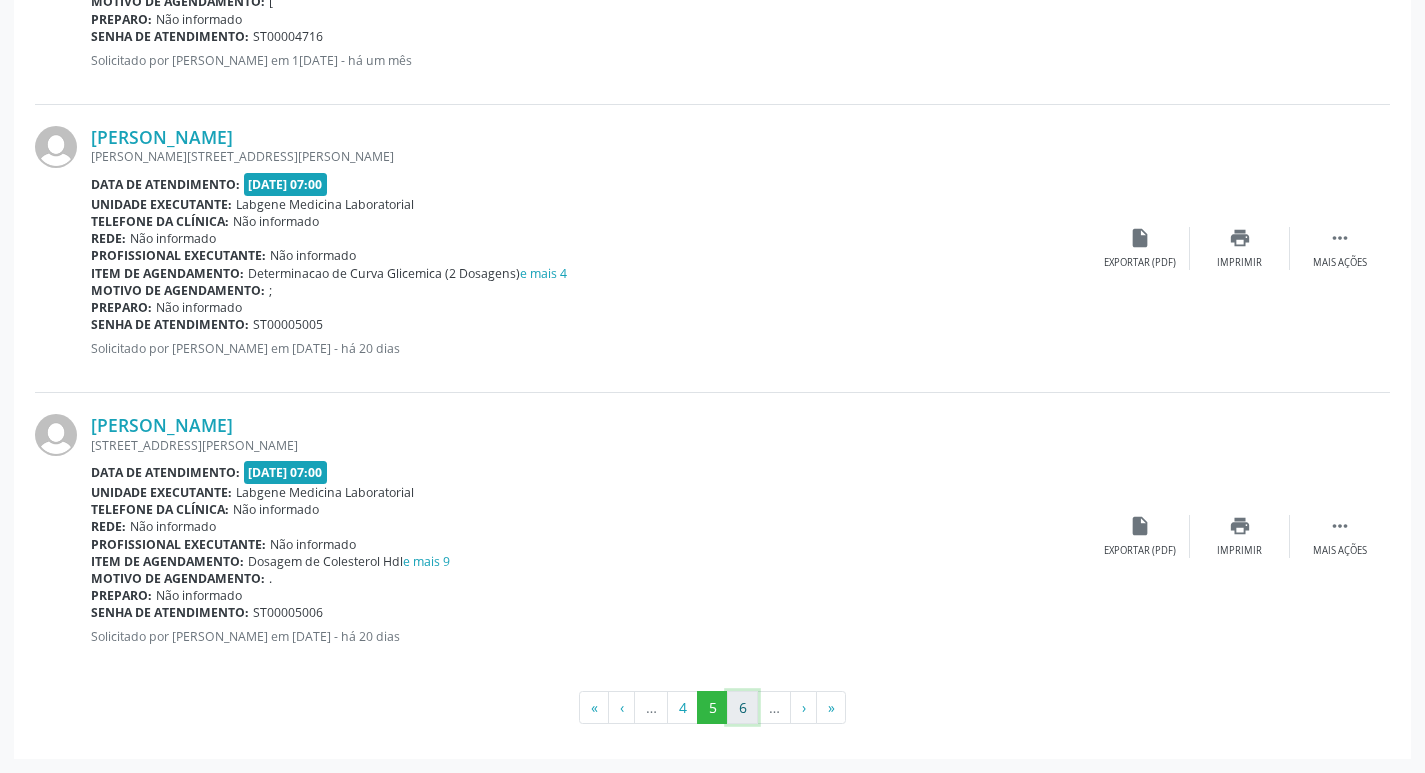 click on "6" at bounding box center (742, 708) 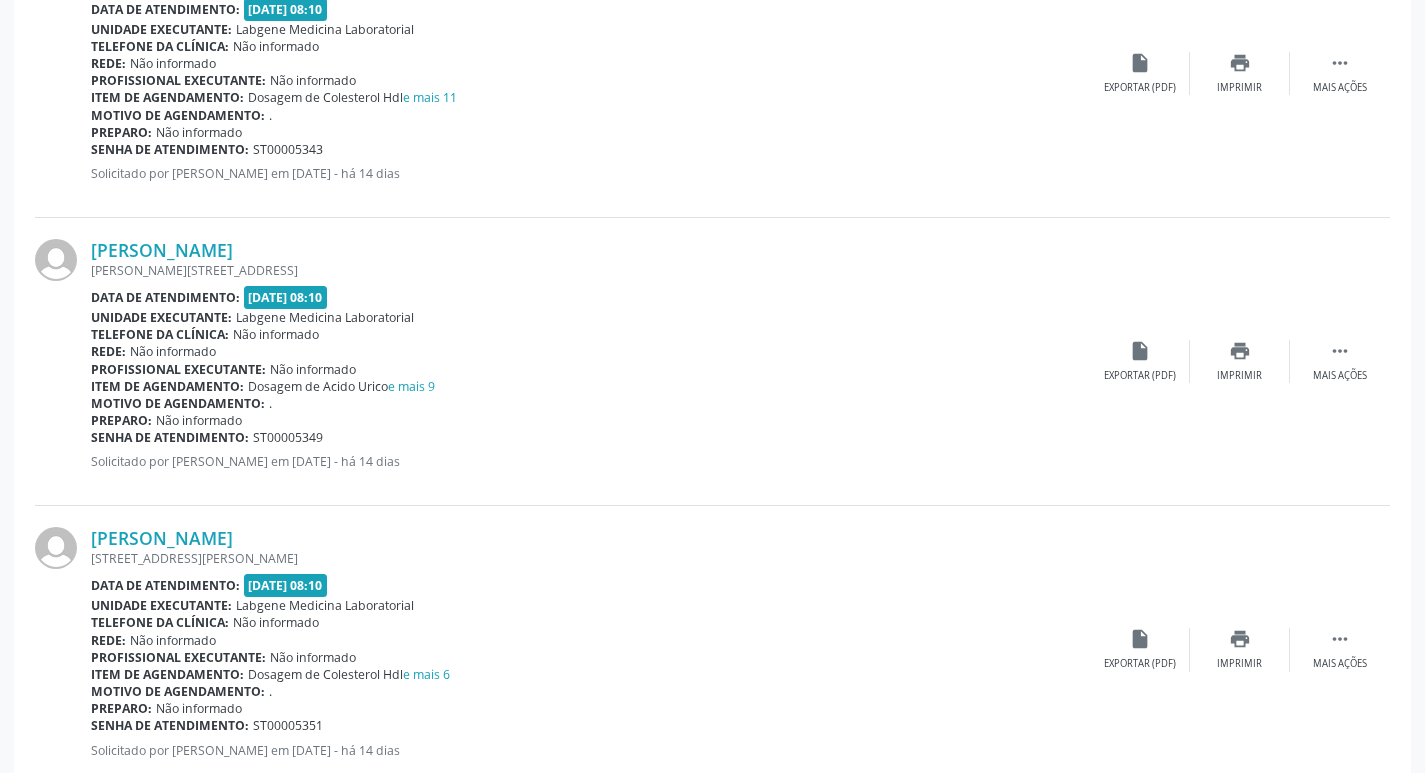 scroll, scrollTop: 4247, scrollLeft: 0, axis: vertical 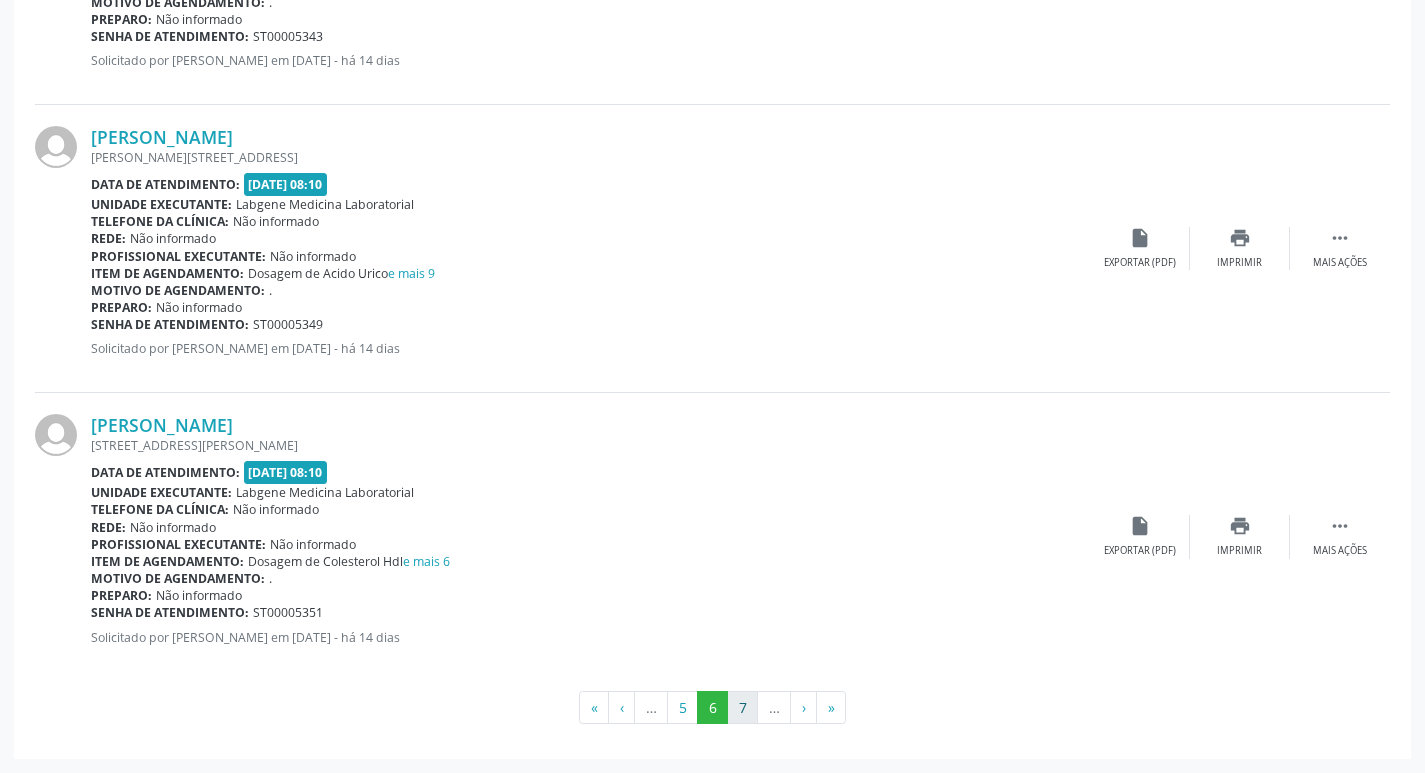 drag, startPoint x: 746, startPoint y: 681, endPoint x: 743, endPoint y: 702, distance: 21.213203 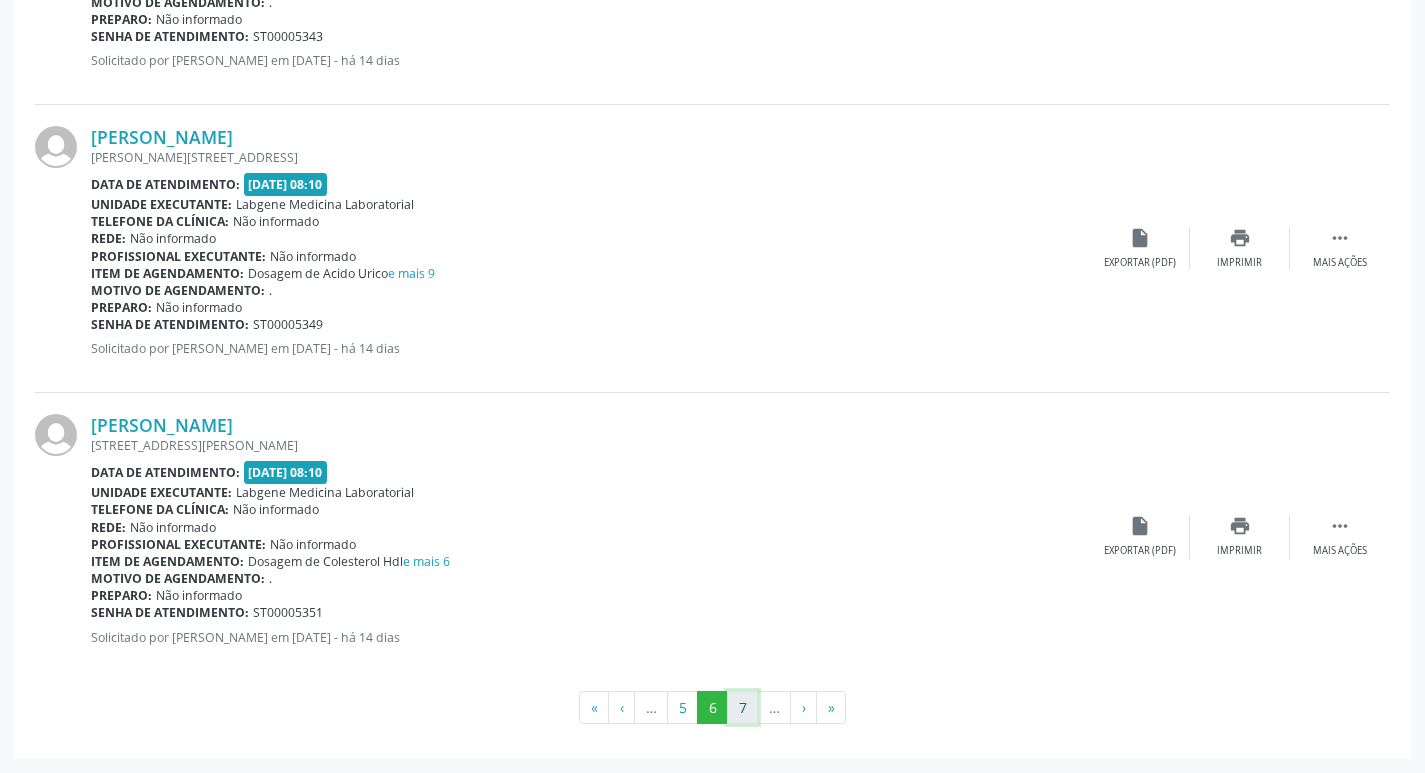 click on "7" at bounding box center [742, 708] 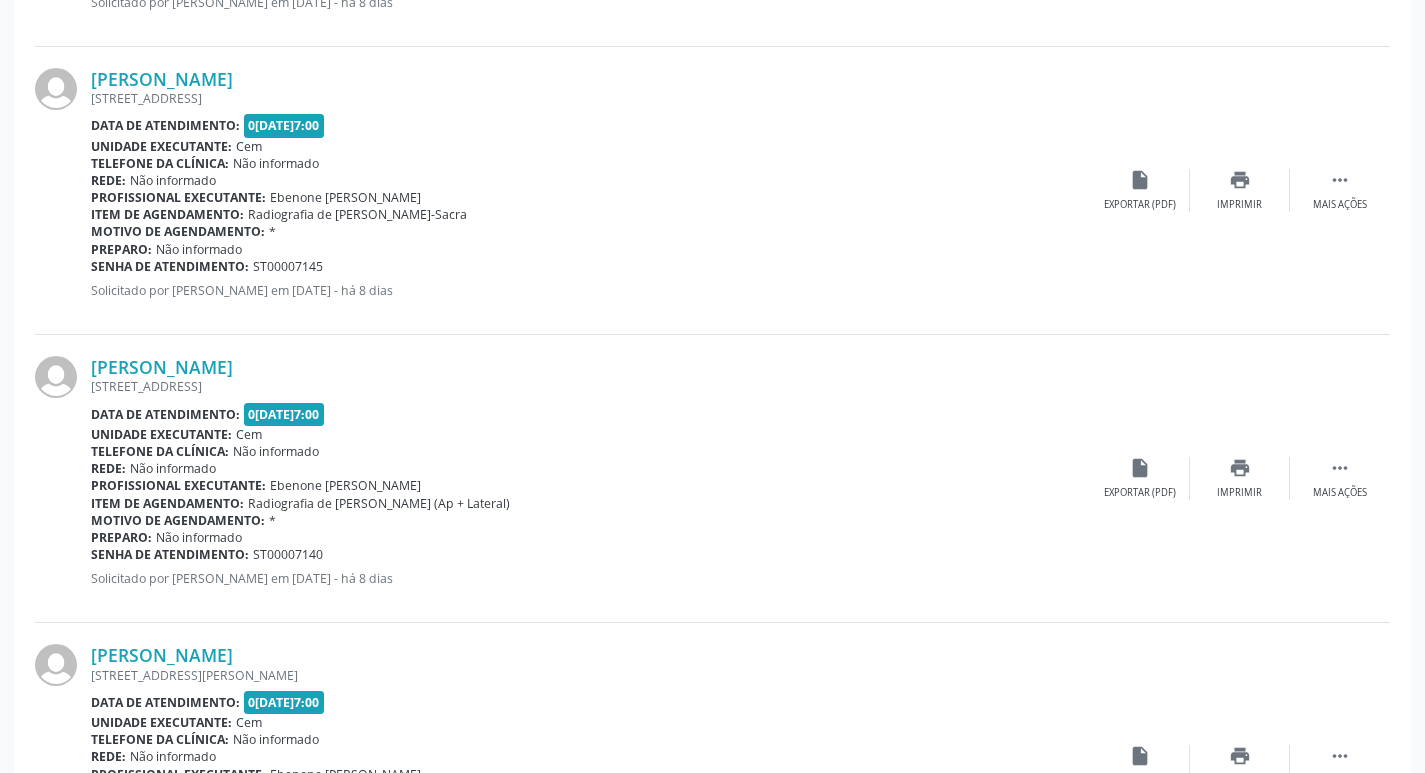 scroll, scrollTop: 4230, scrollLeft: 0, axis: vertical 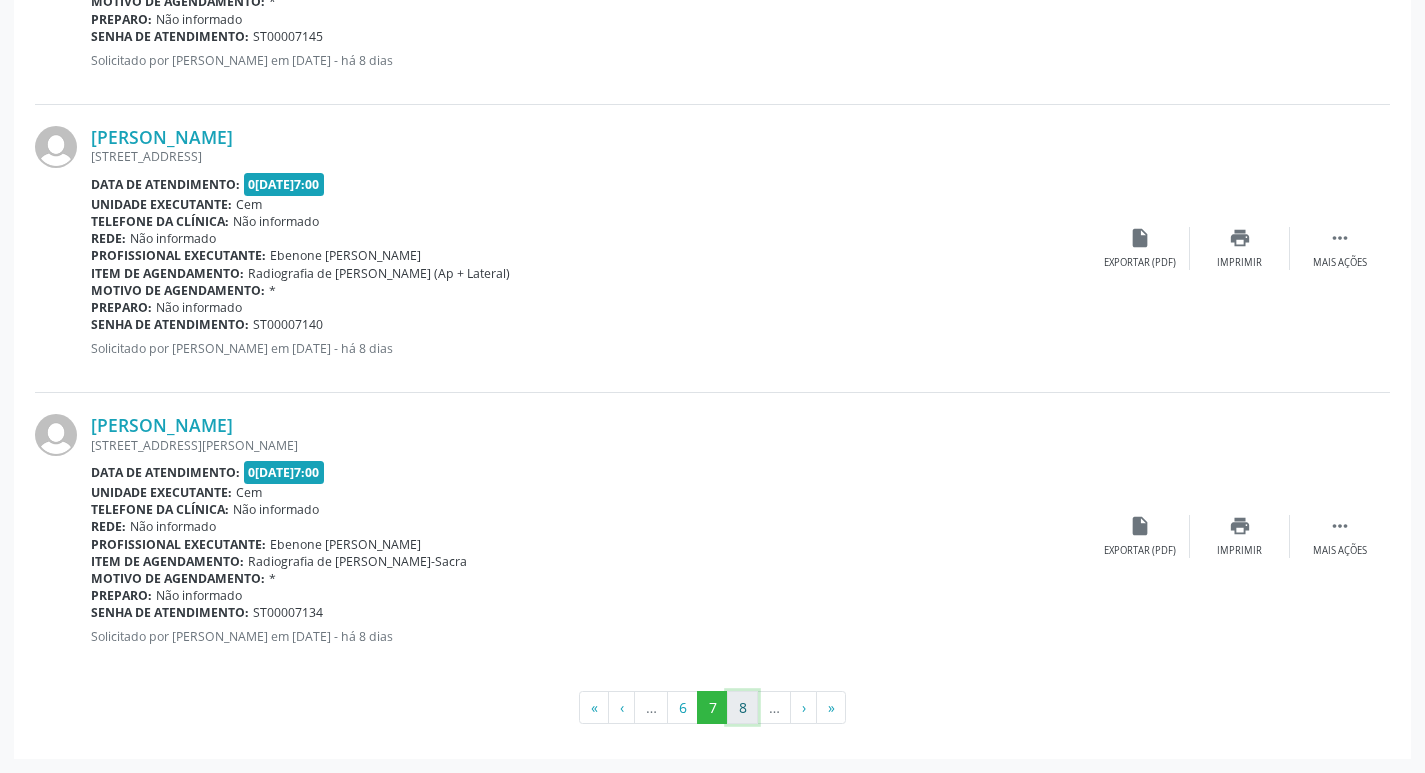 click on "8" at bounding box center (742, 708) 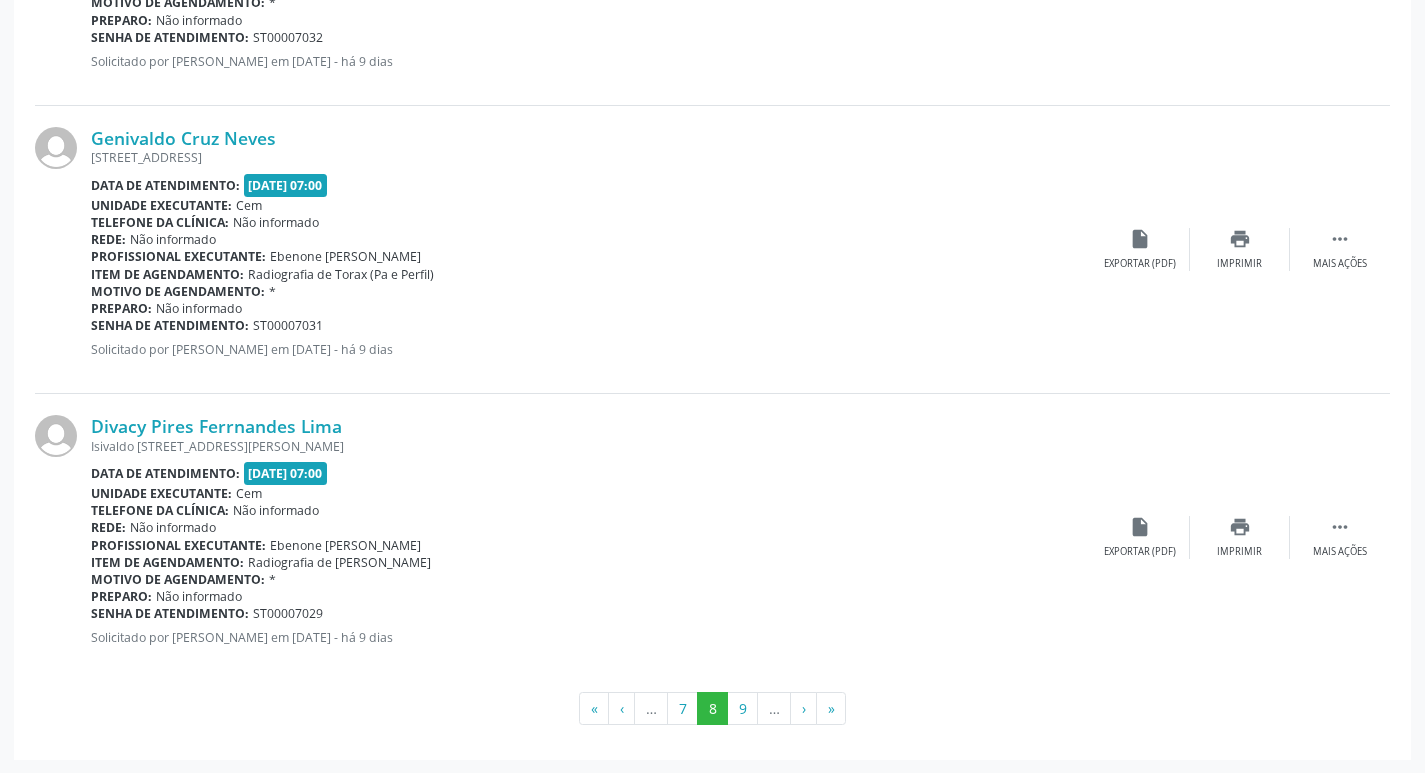 scroll, scrollTop: 4230, scrollLeft: 0, axis: vertical 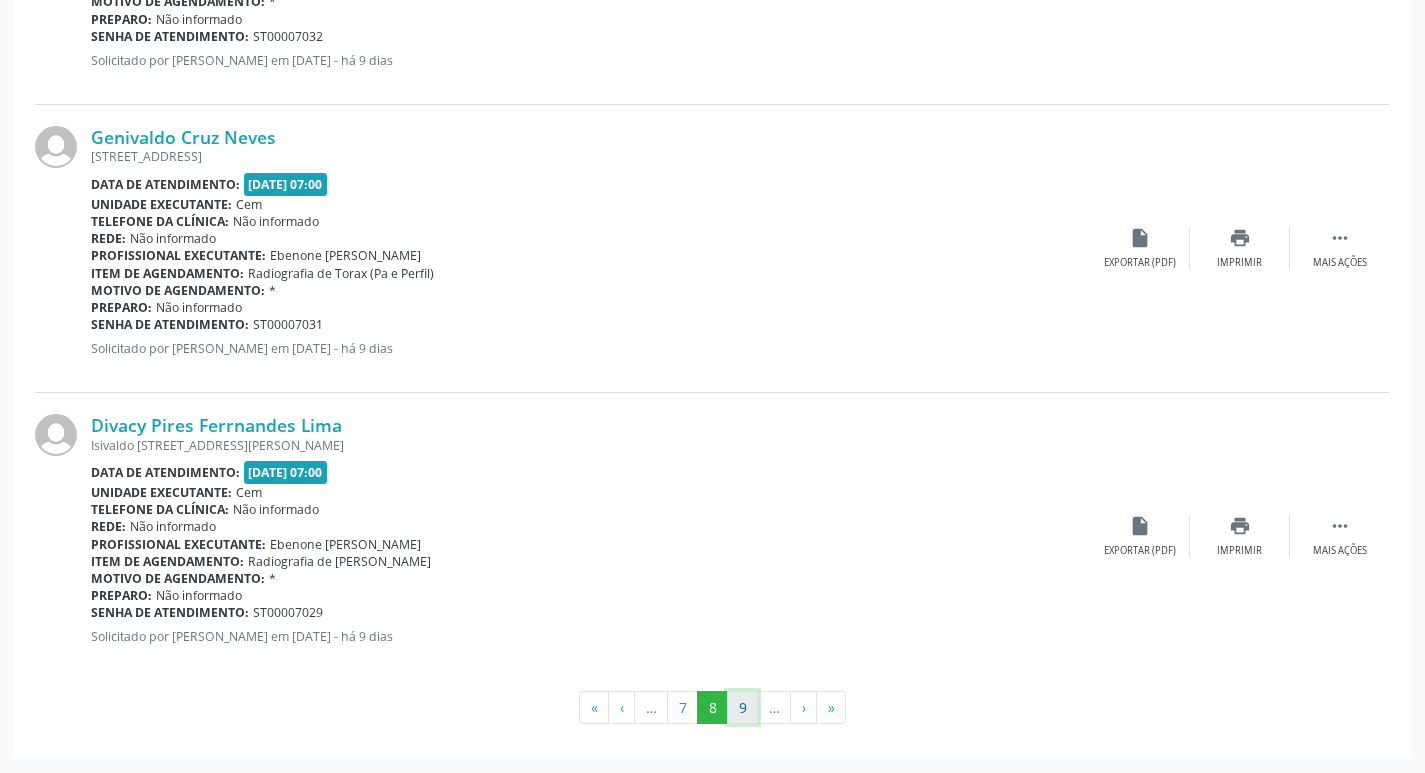 click on "9" at bounding box center [742, 708] 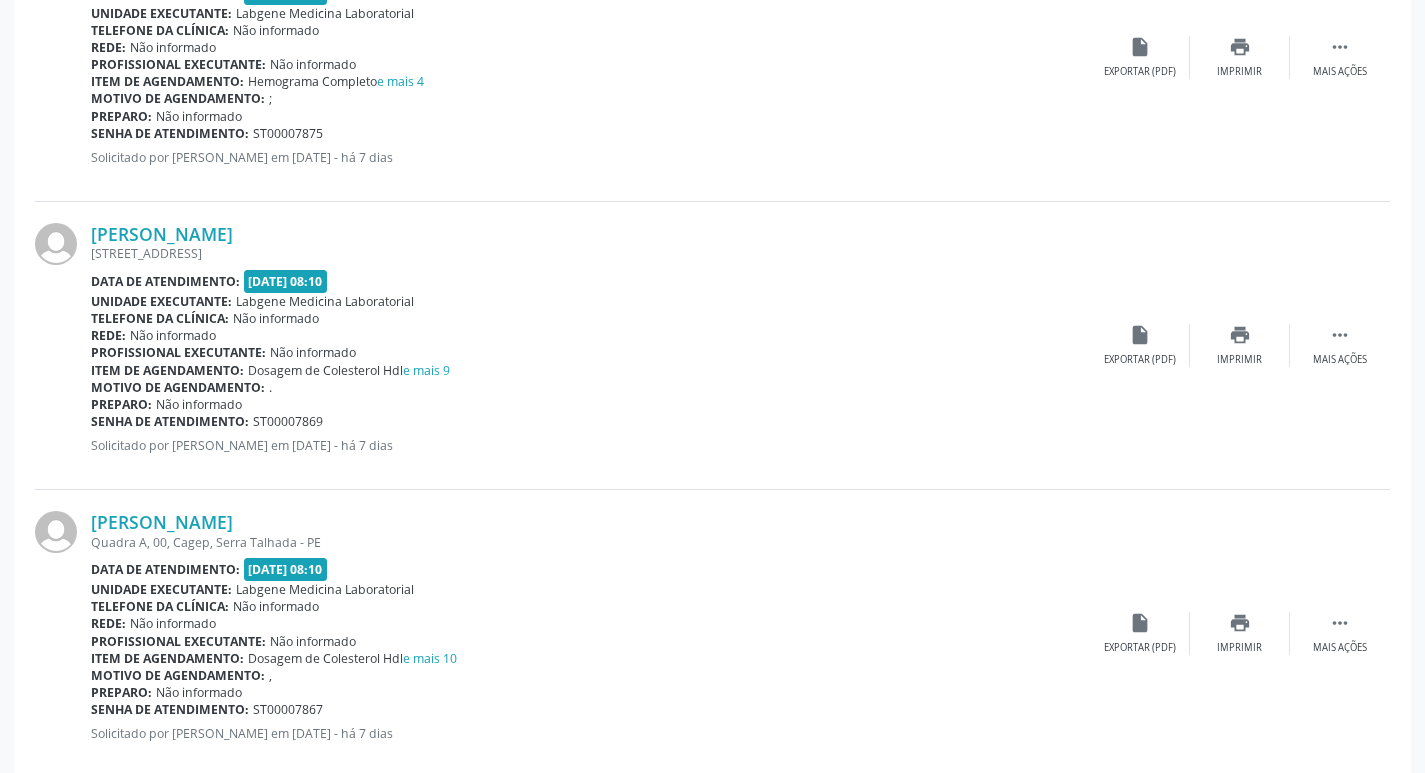 scroll, scrollTop: 4230, scrollLeft: 0, axis: vertical 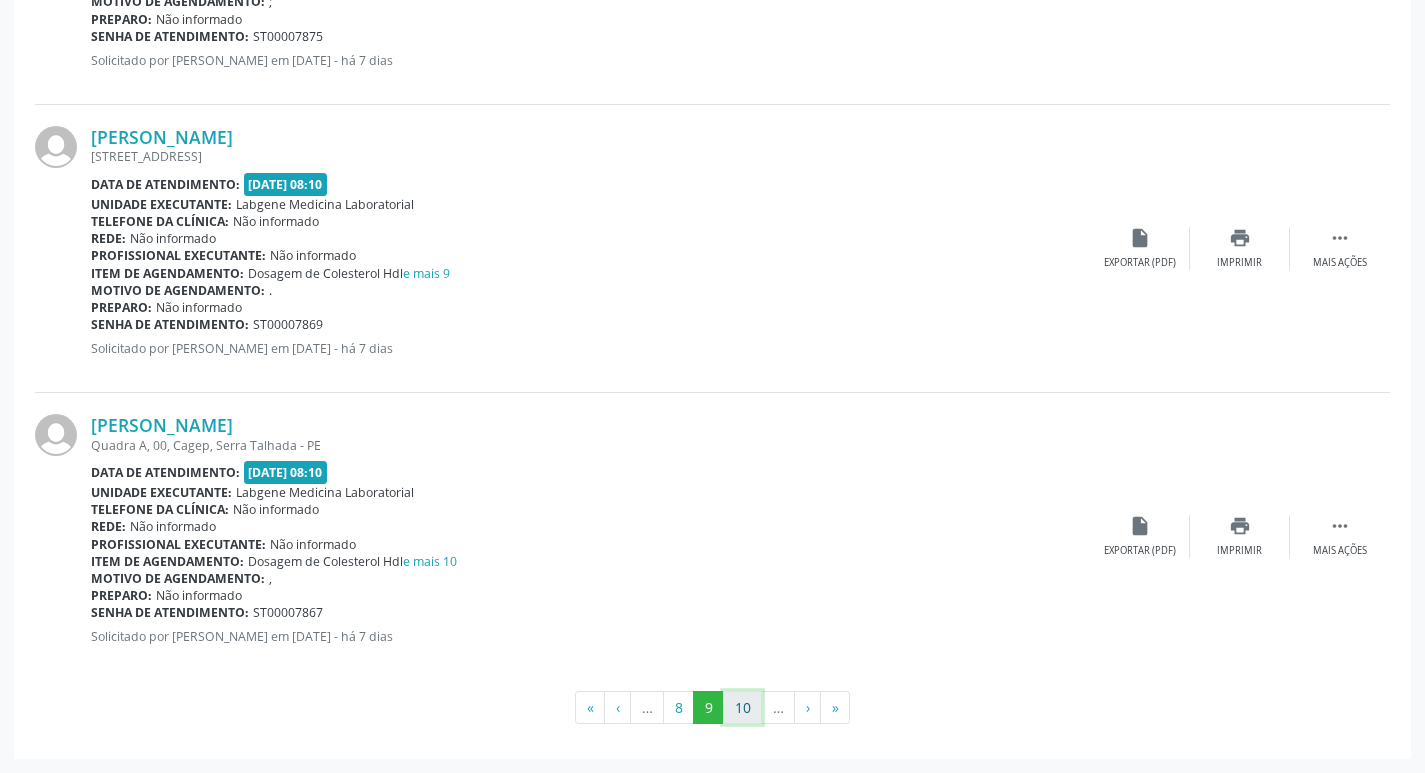 click on "10" at bounding box center [742, 708] 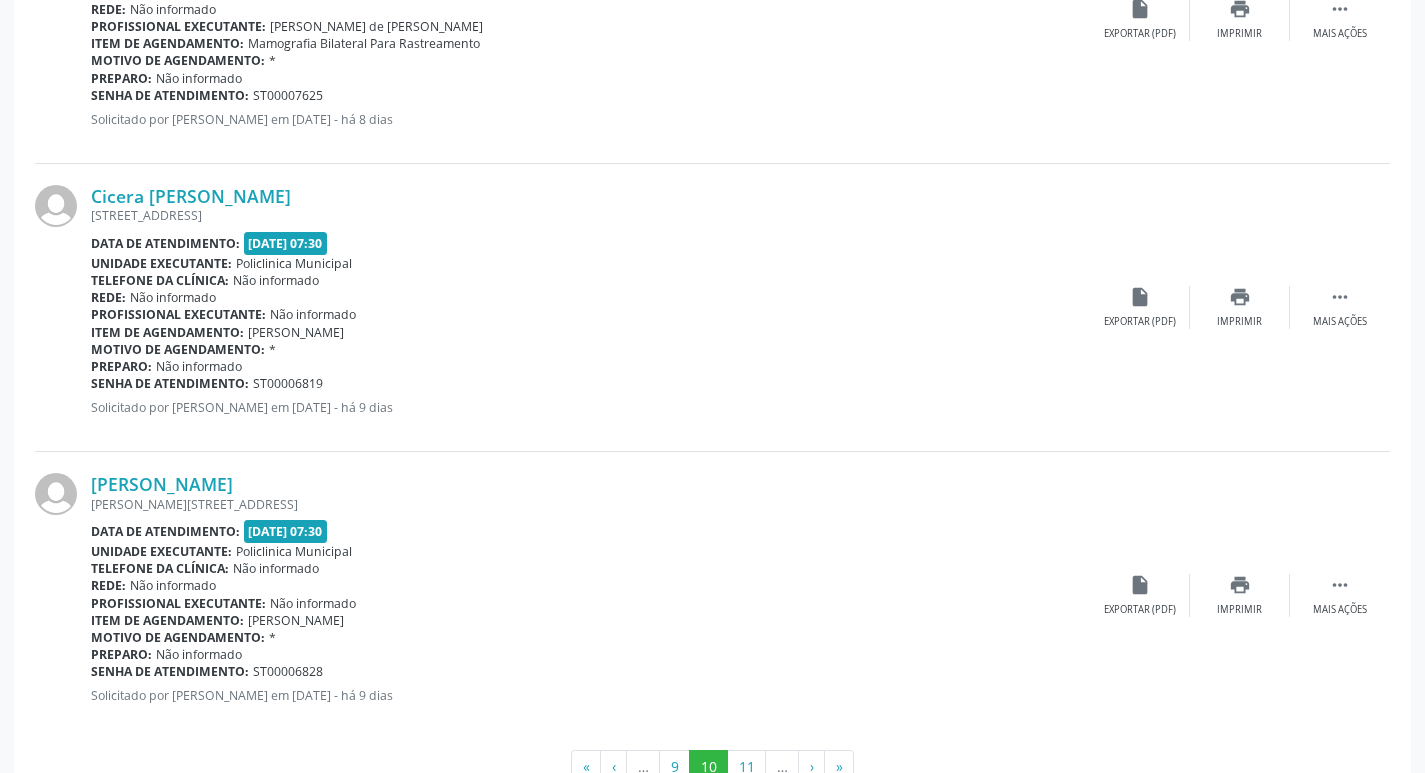 scroll, scrollTop: 4230, scrollLeft: 0, axis: vertical 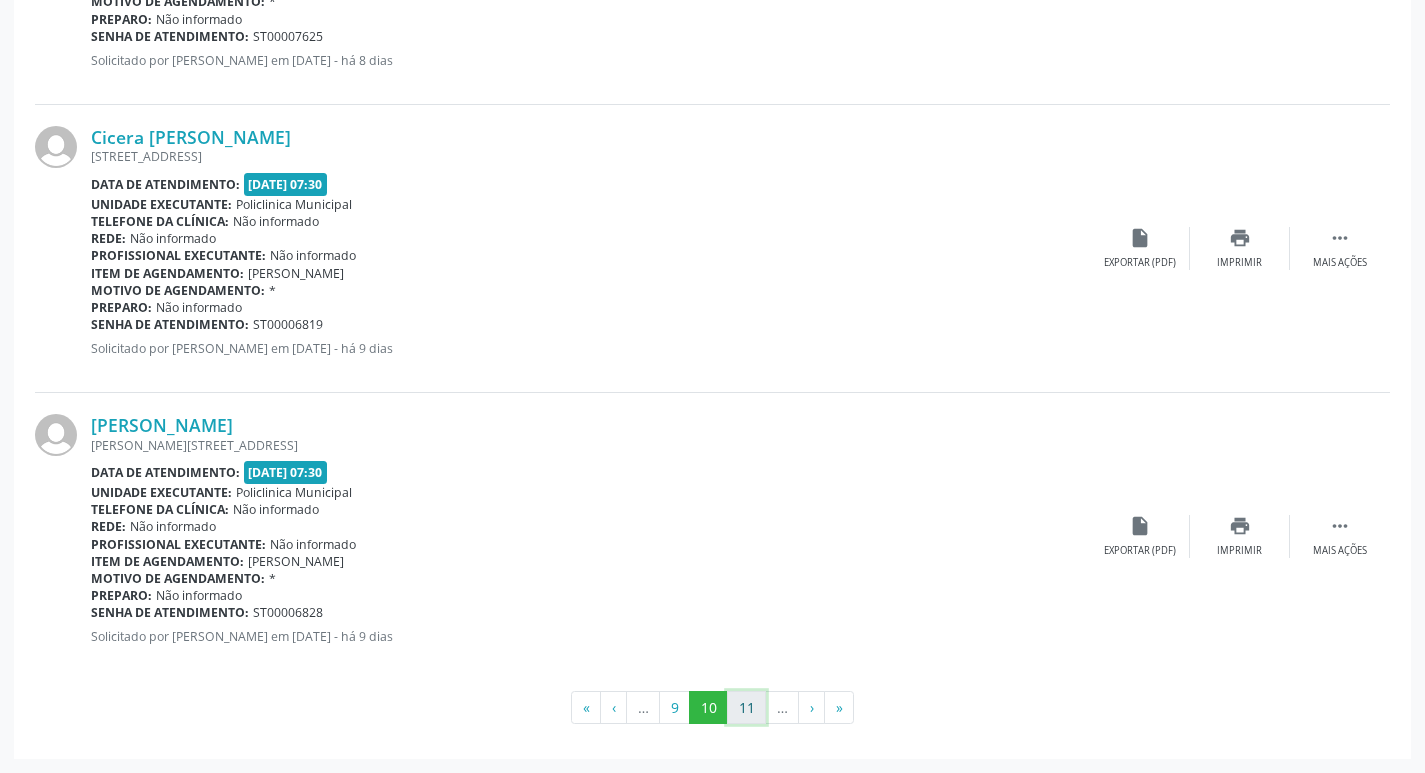 click on "11" at bounding box center (746, 708) 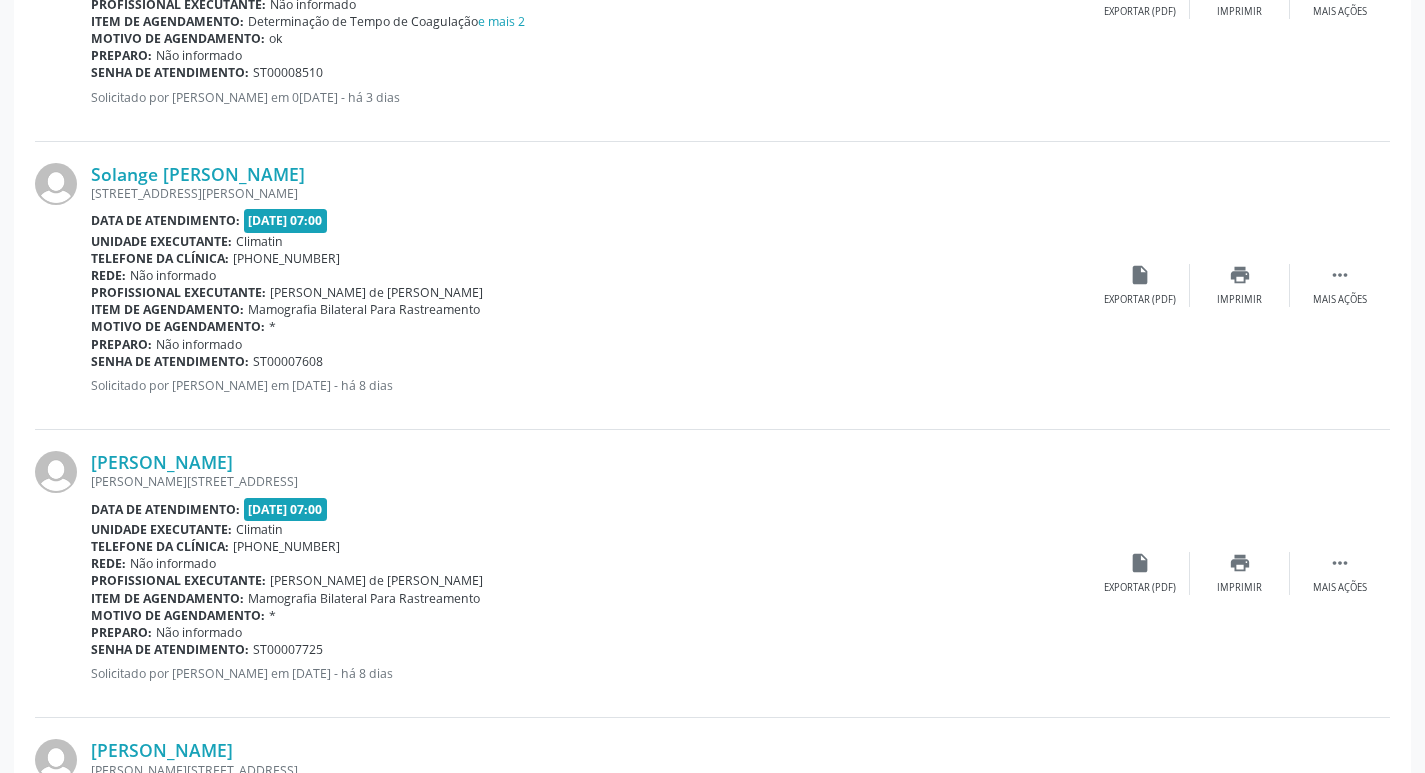 scroll, scrollTop: 4230, scrollLeft: 0, axis: vertical 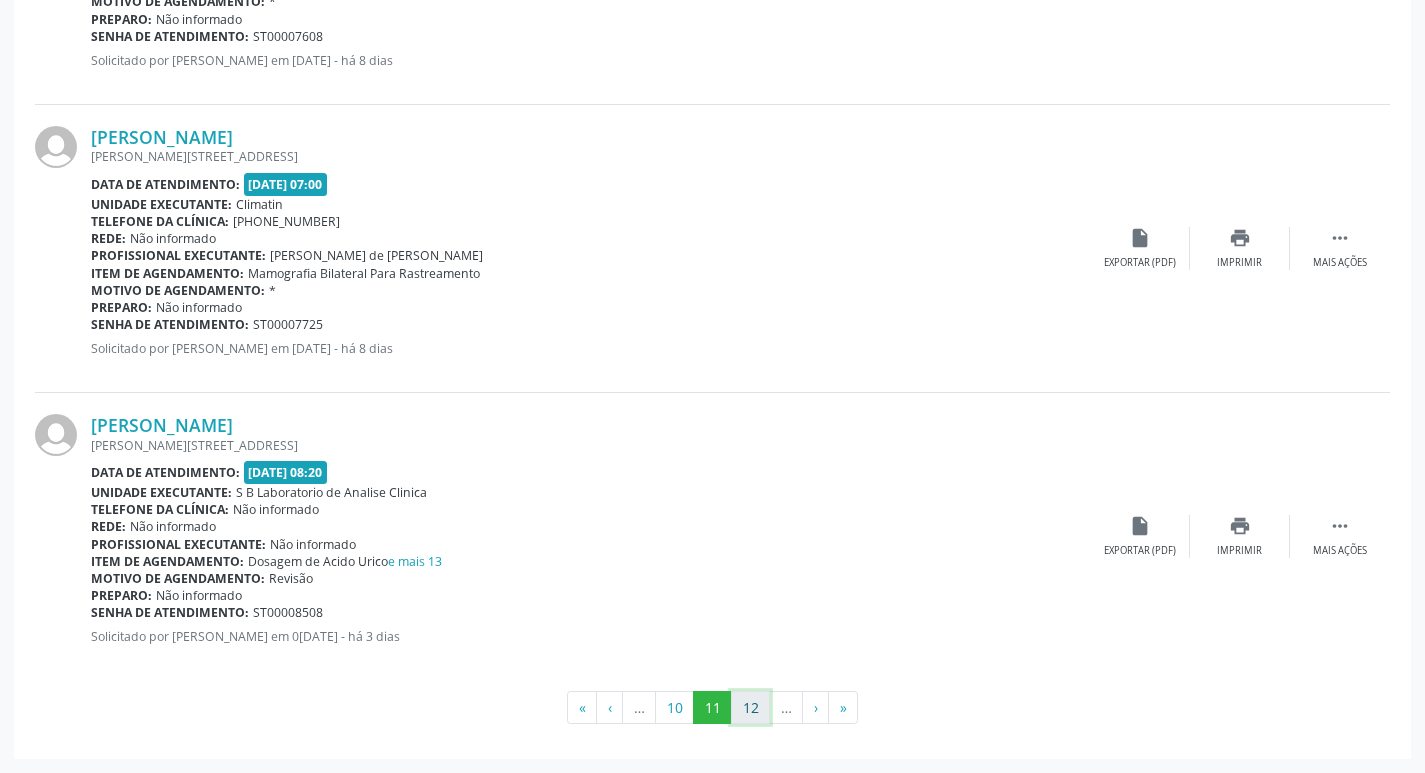 click on "12" at bounding box center (750, 708) 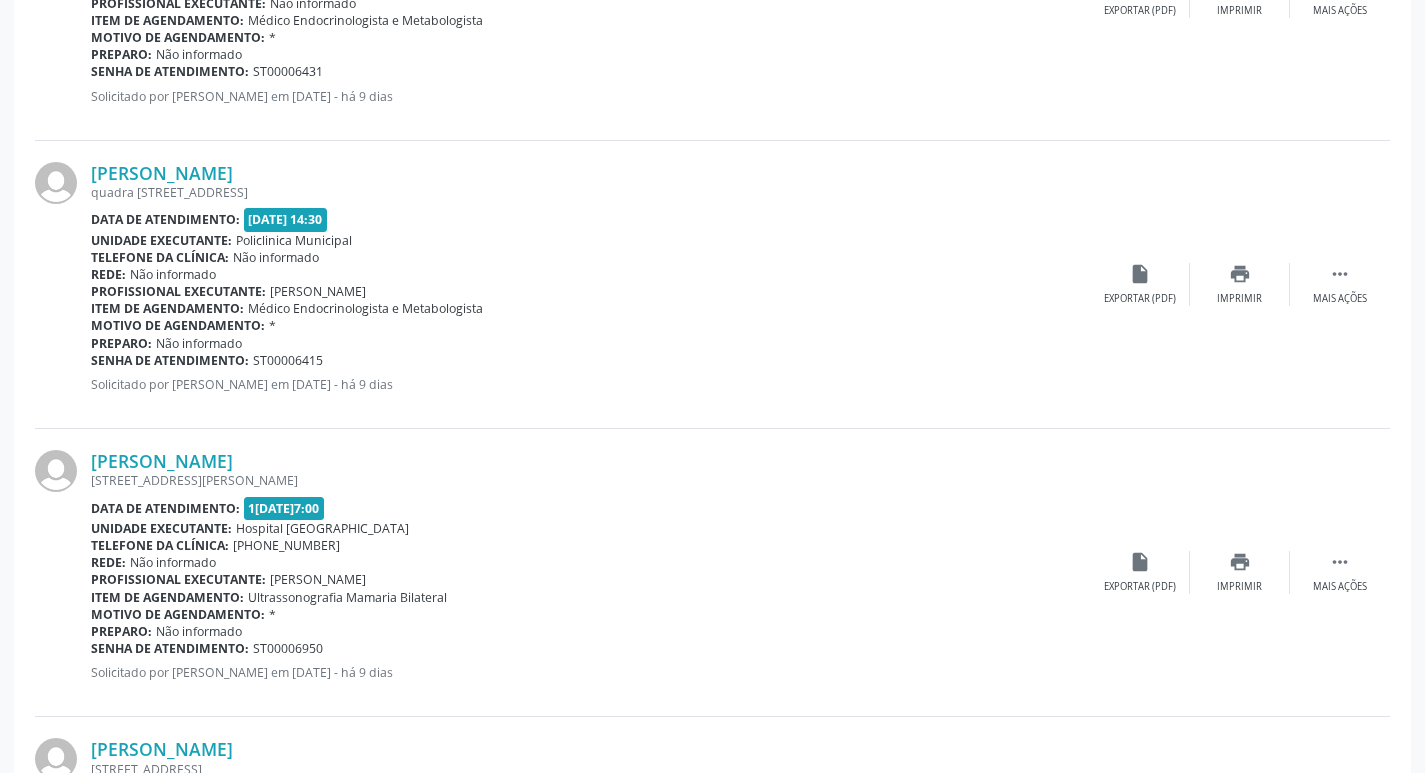 scroll, scrollTop: 1700, scrollLeft: 0, axis: vertical 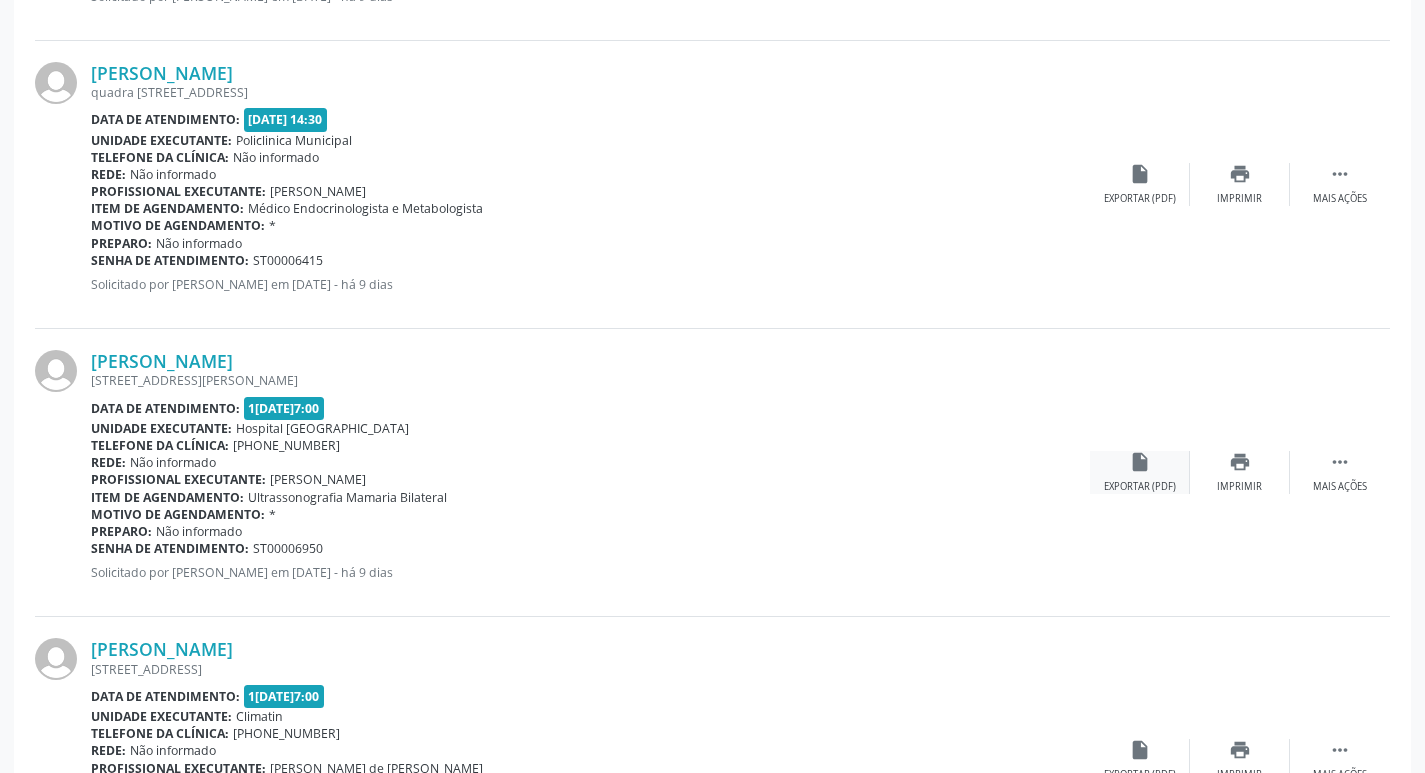 click on "insert_drive_file" at bounding box center (1140, 462) 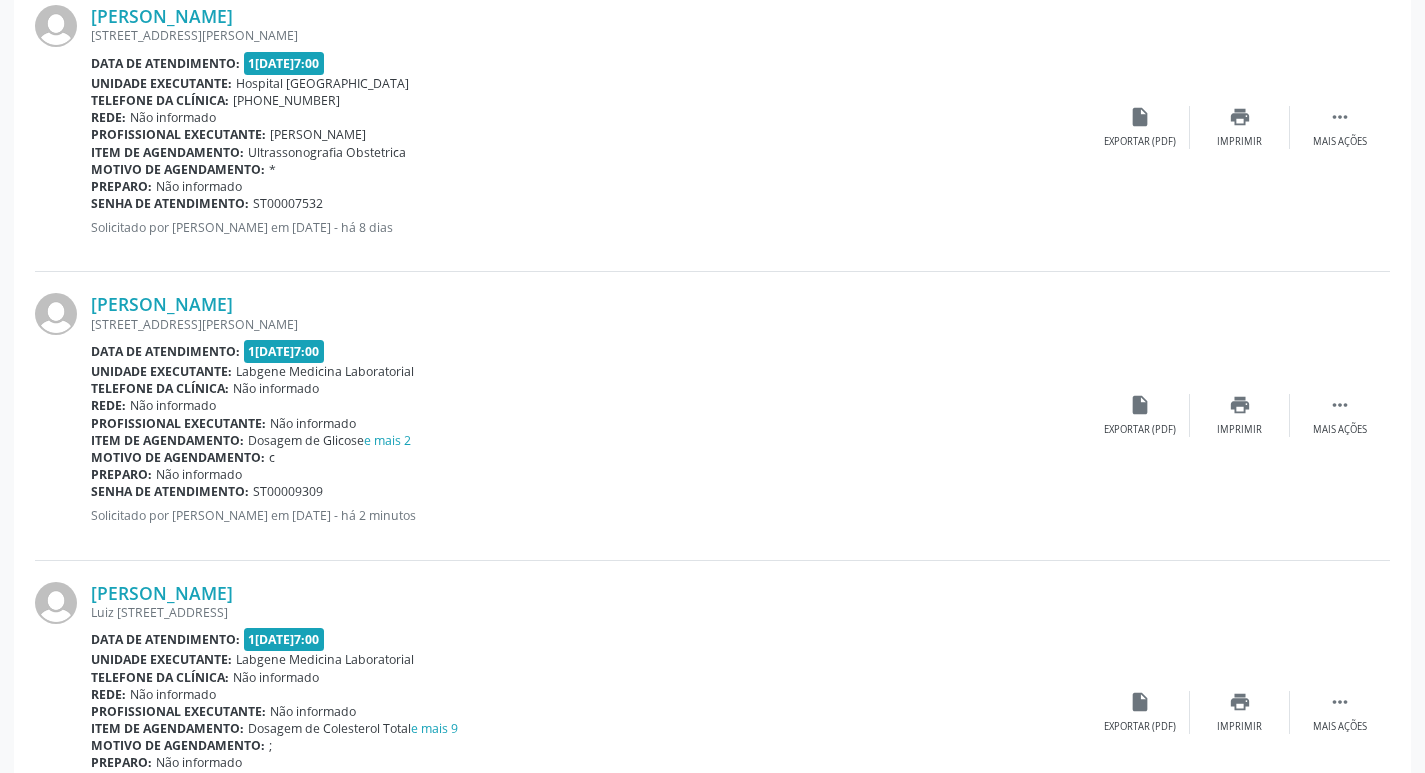 scroll, scrollTop: 3247, scrollLeft: 0, axis: vertical 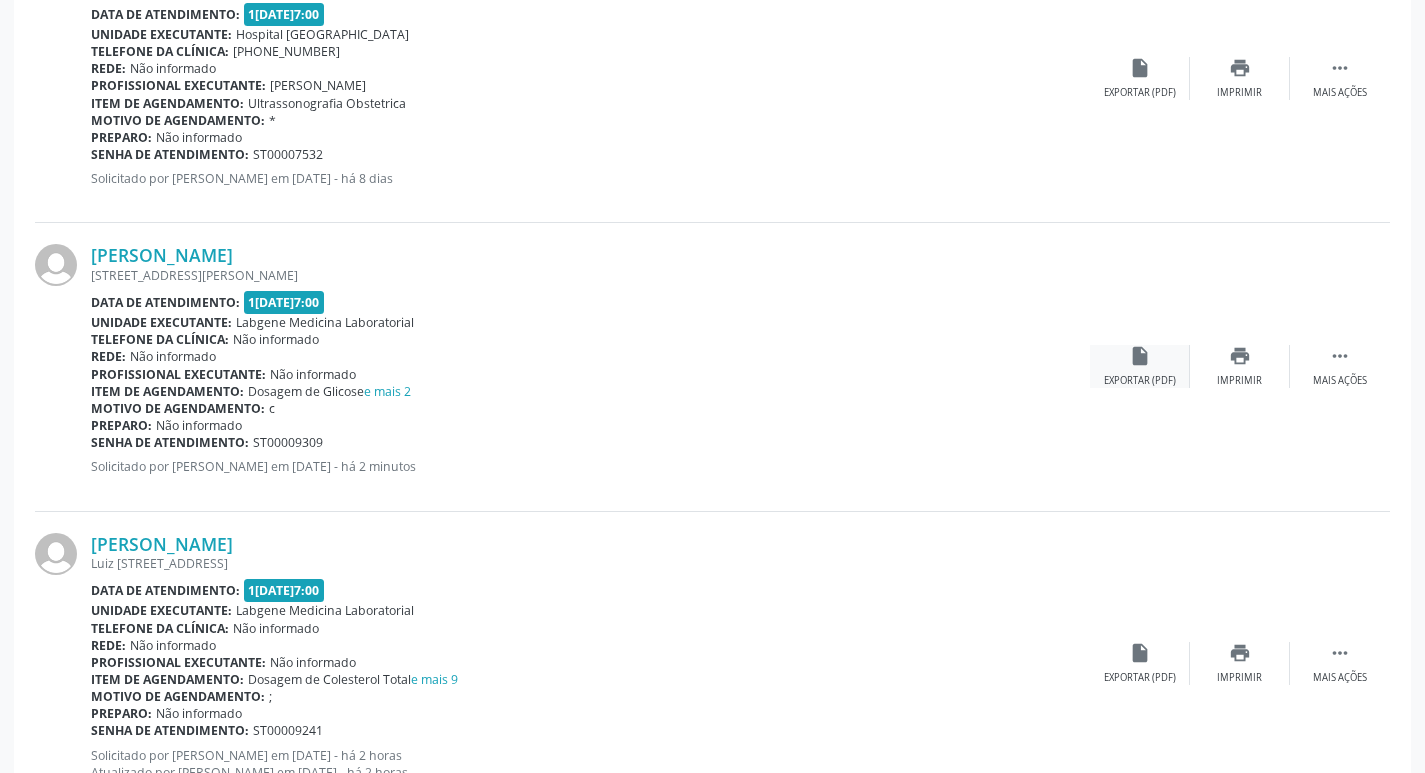 click on "insert_drive_file
Exportar (PDF)" at bounding box center [1140, 366] 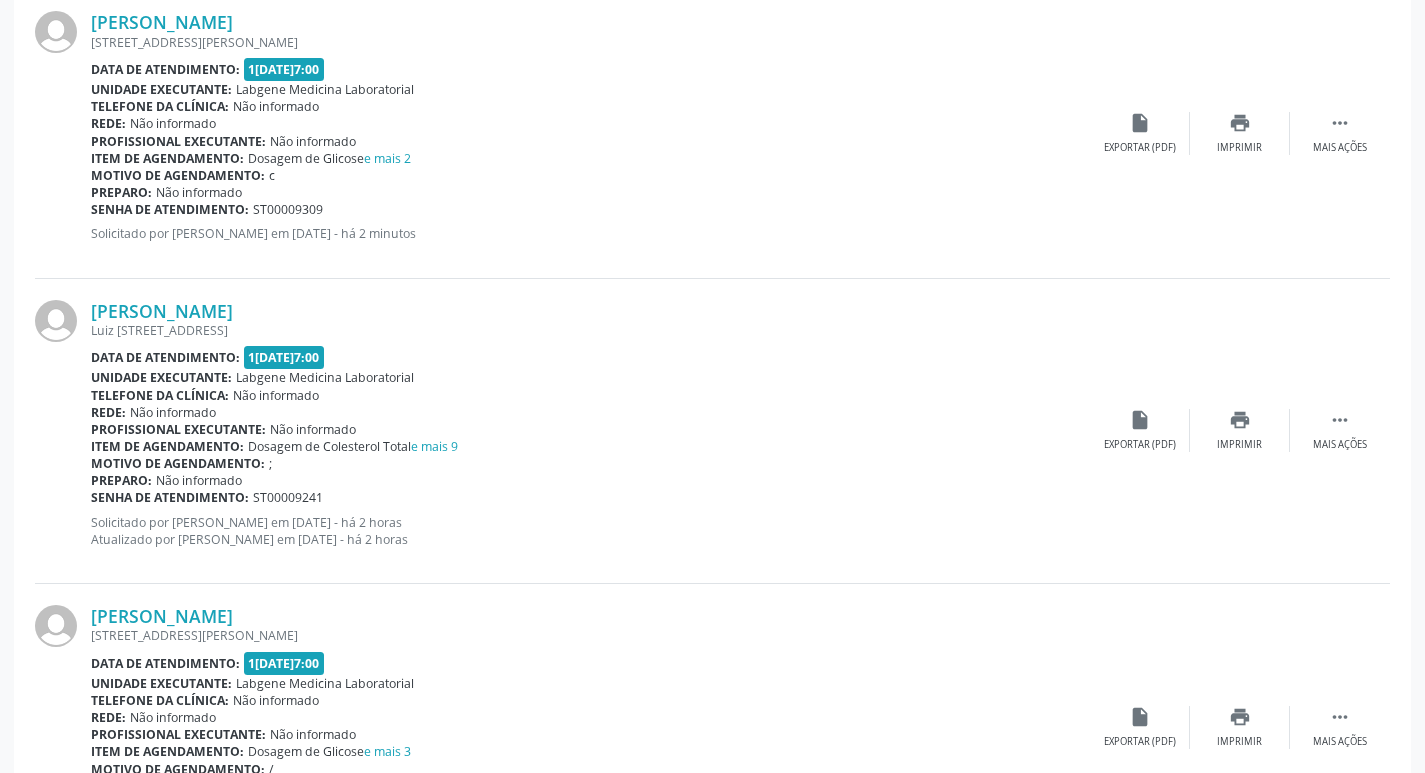 scroll, scrollTop: 3547, scrollLeft: 0, axis: vertical 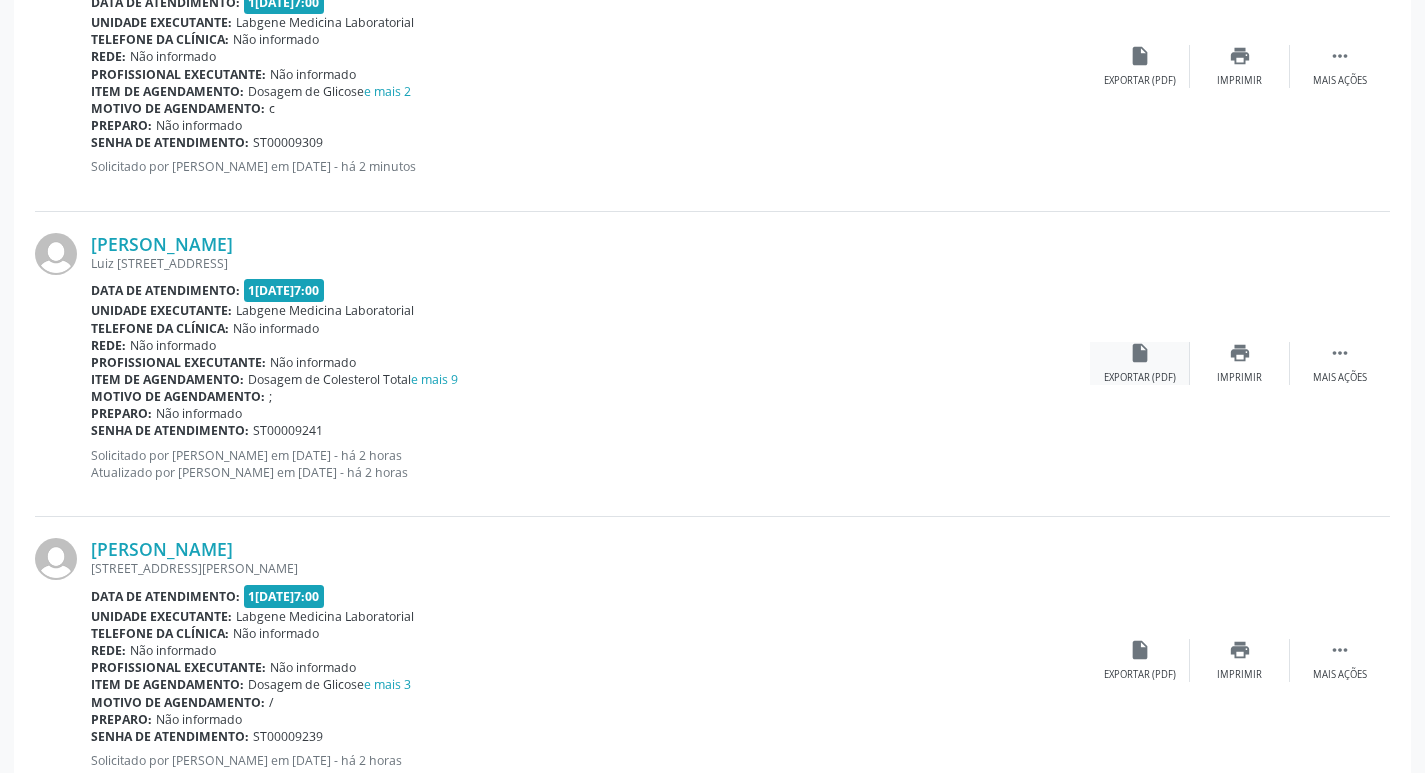 click on "insert_drive_file" at bounding box center (1140, 353) 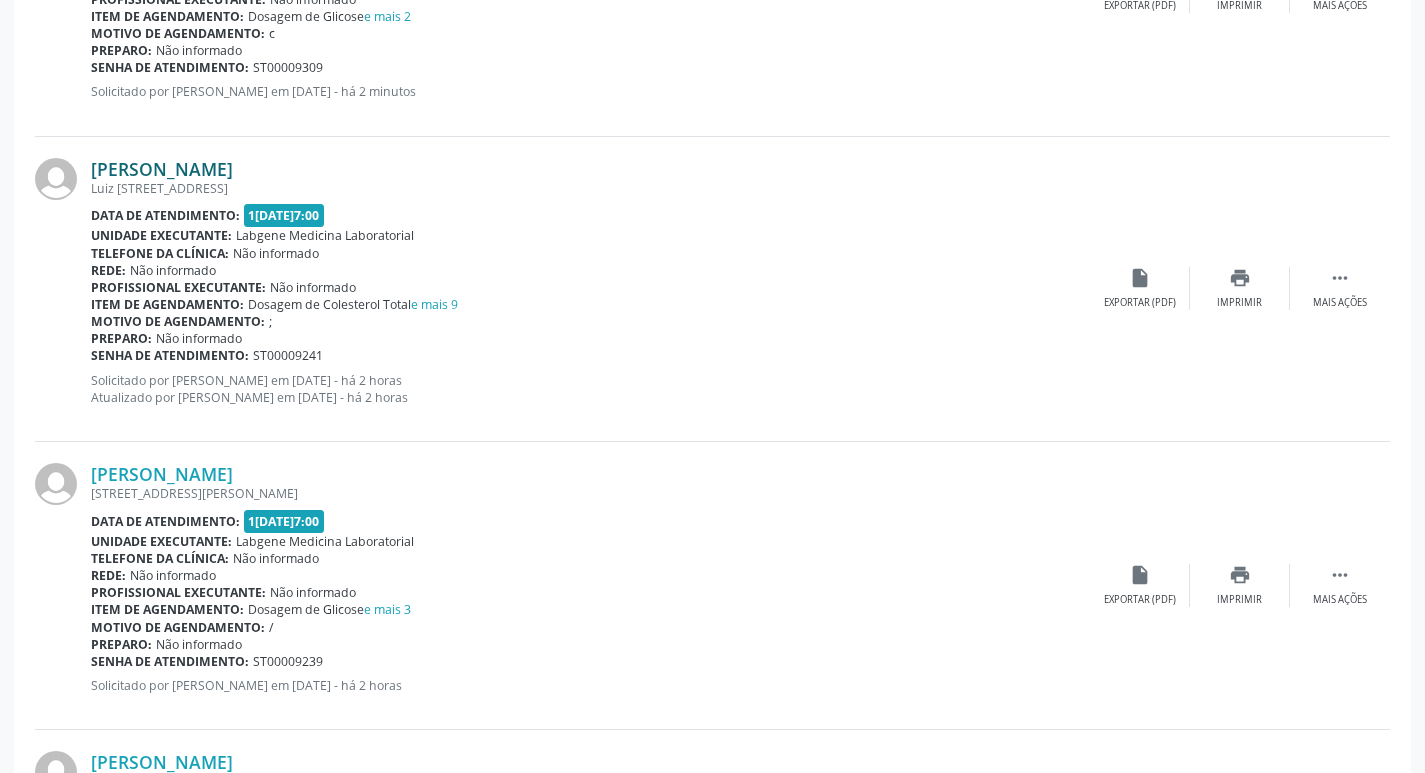 scroll, scrollTop: 3847, scrollLeft: 0, axis: vertical 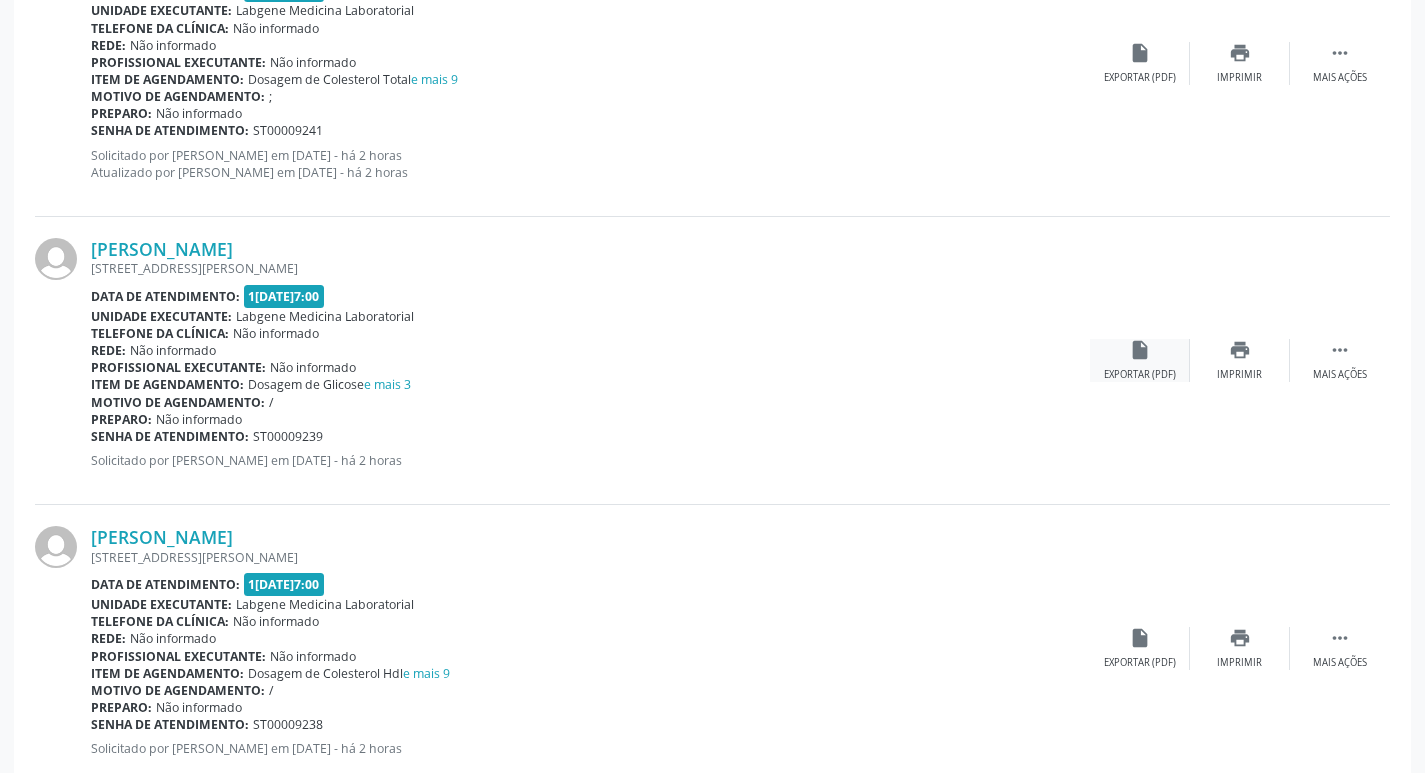 click on "insert_drive_file" at bounding box center (1140, 350) 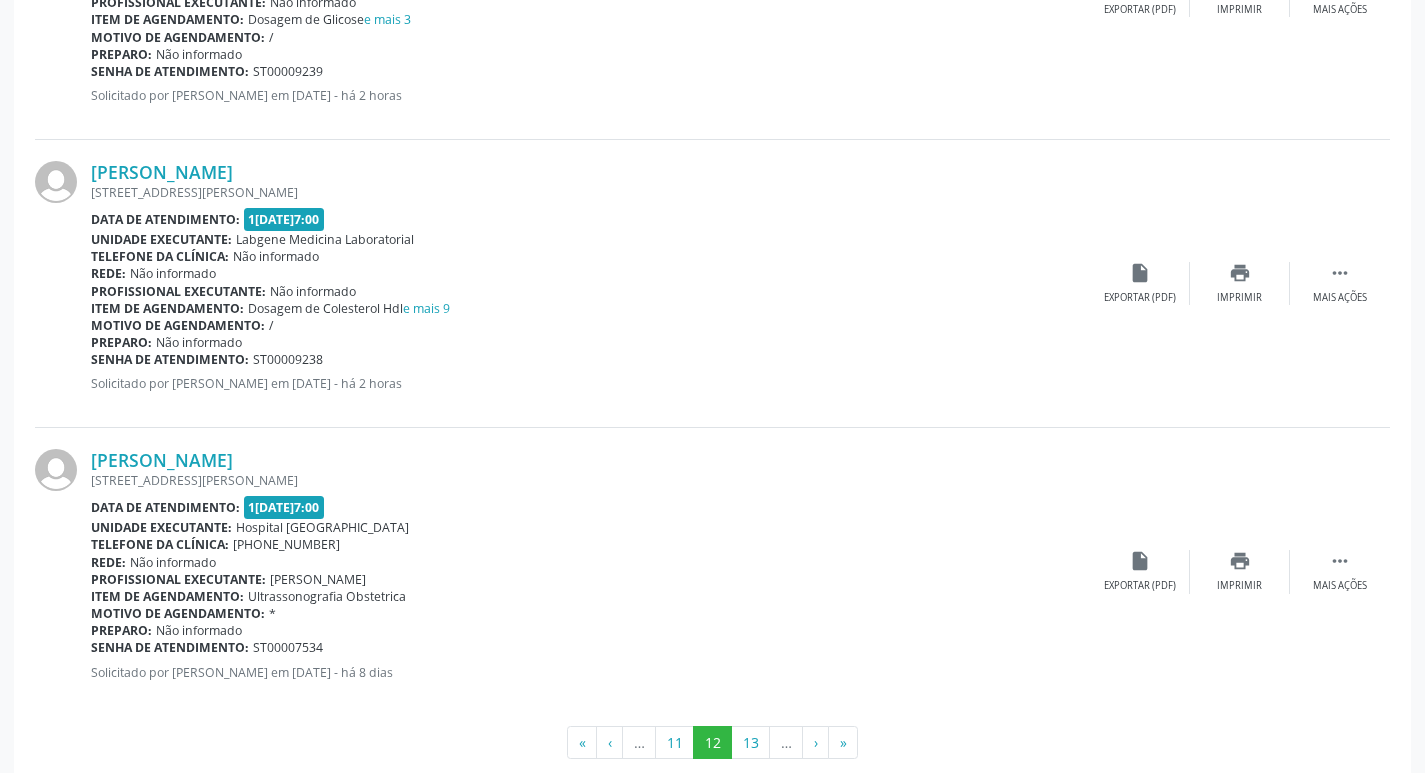 scroll, scrollTop: 4247, scrollLeft: 0, axis: vertical 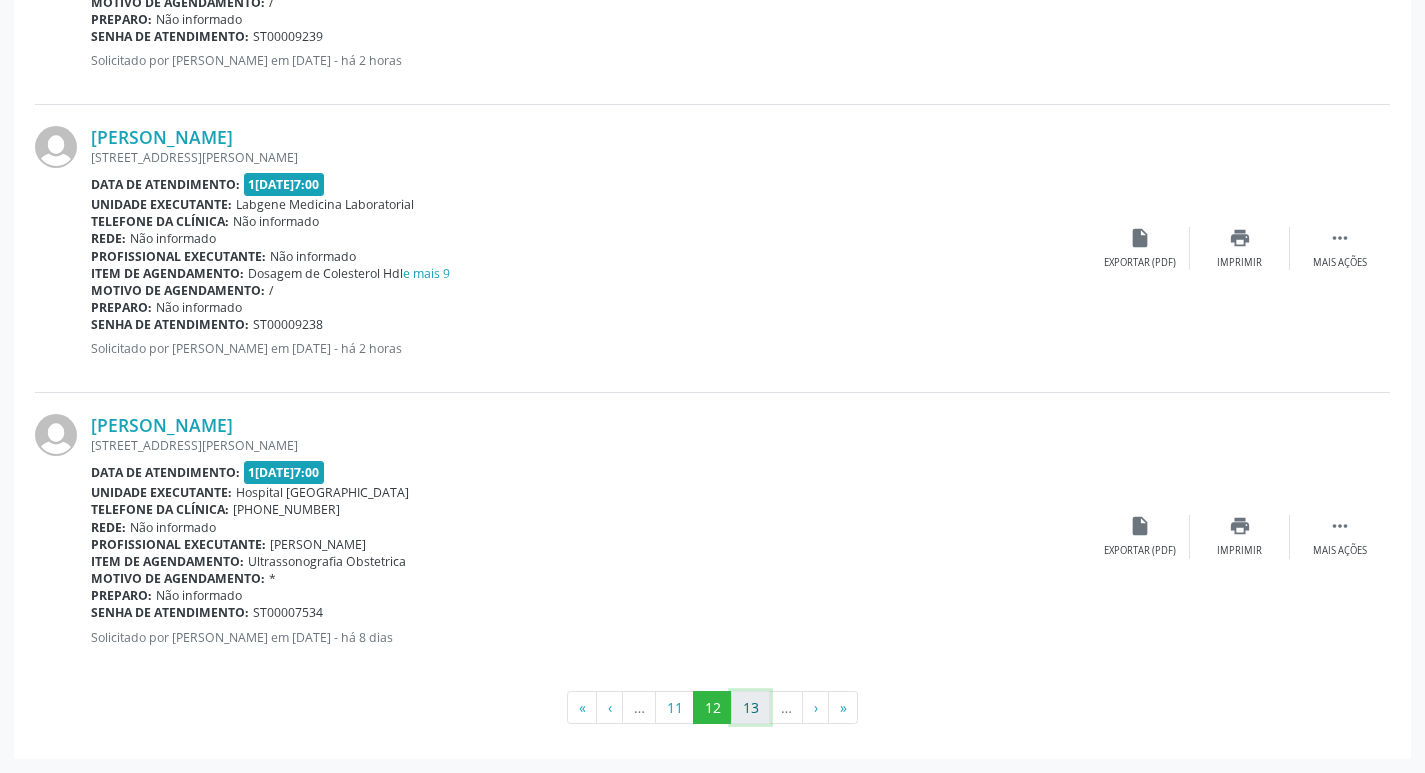 click on "13" at bounding box center (750, 708) 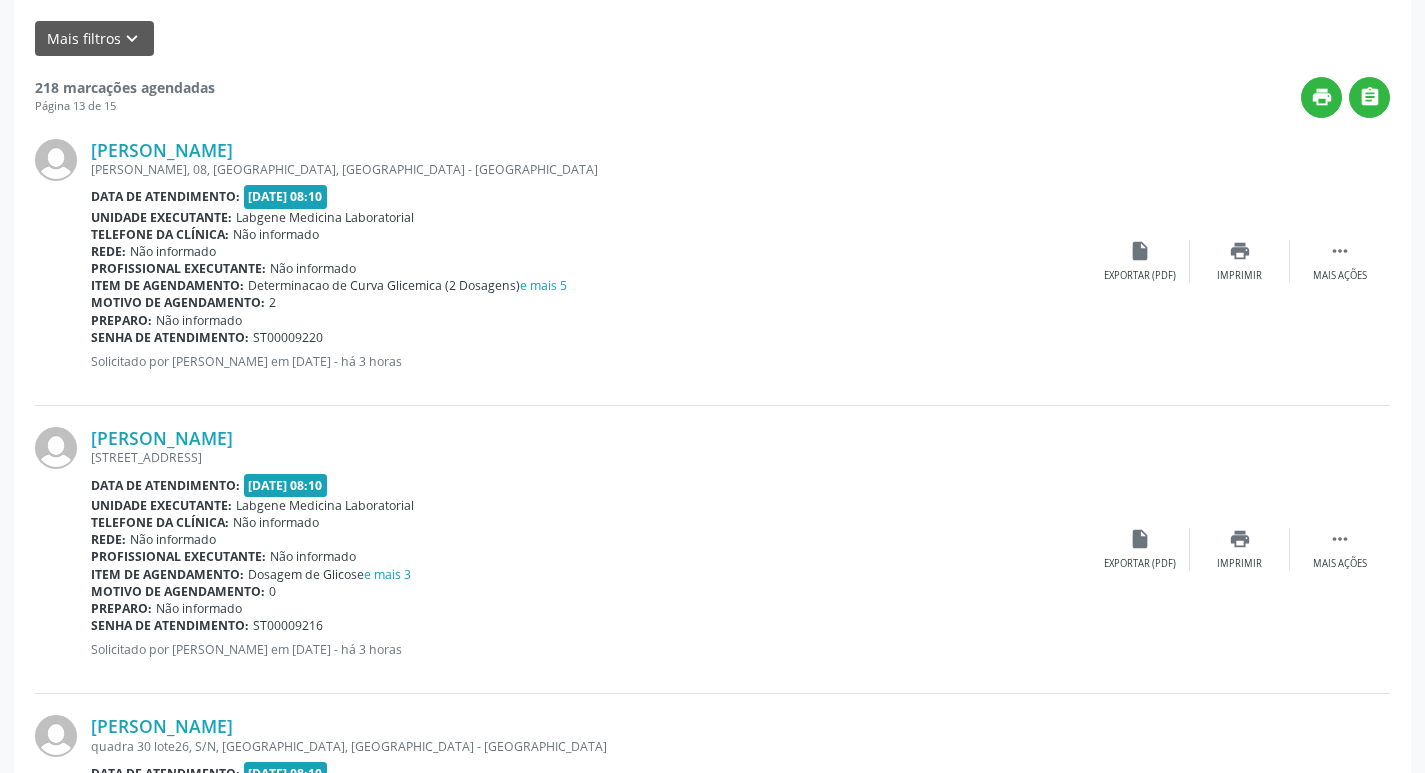 scroll, scrollTop: 500, scrollLeft: 0, axis: vertical 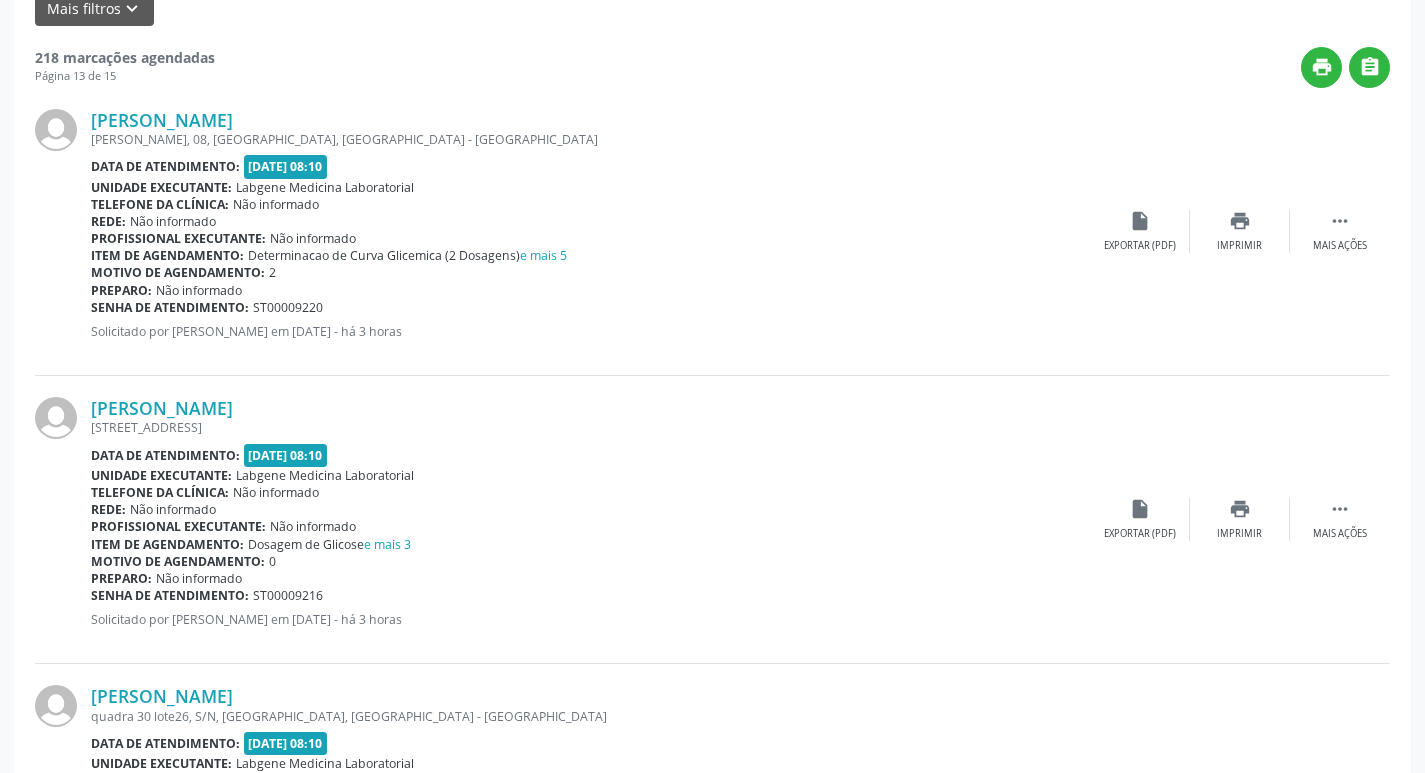 click on "[PERSON_NAME]
[PERSON_NAME][STREET_ADDRESS]
Data de atendimento:
[DATE] 08:10
Unidade executante:
Labgene Medicina Laboratorial
Telefone da clínica:
Não informado
Rede:
Não informado
Profissional executante:
Não informado
Item de agendamento:
Determinacao de Curva Glicemica (2 Dosagens)
e mais 5
Motivo de agendamento:
2
Preparo:
Não informado
Senha de atendimento:
ST00009220
Solicitado por [PERSON_NAME] em [DATE] - há 3 horas

Mais ações
print
Imprimir
insert_drive_file
Exportar (PDF)" at bounding box center (712, 232) 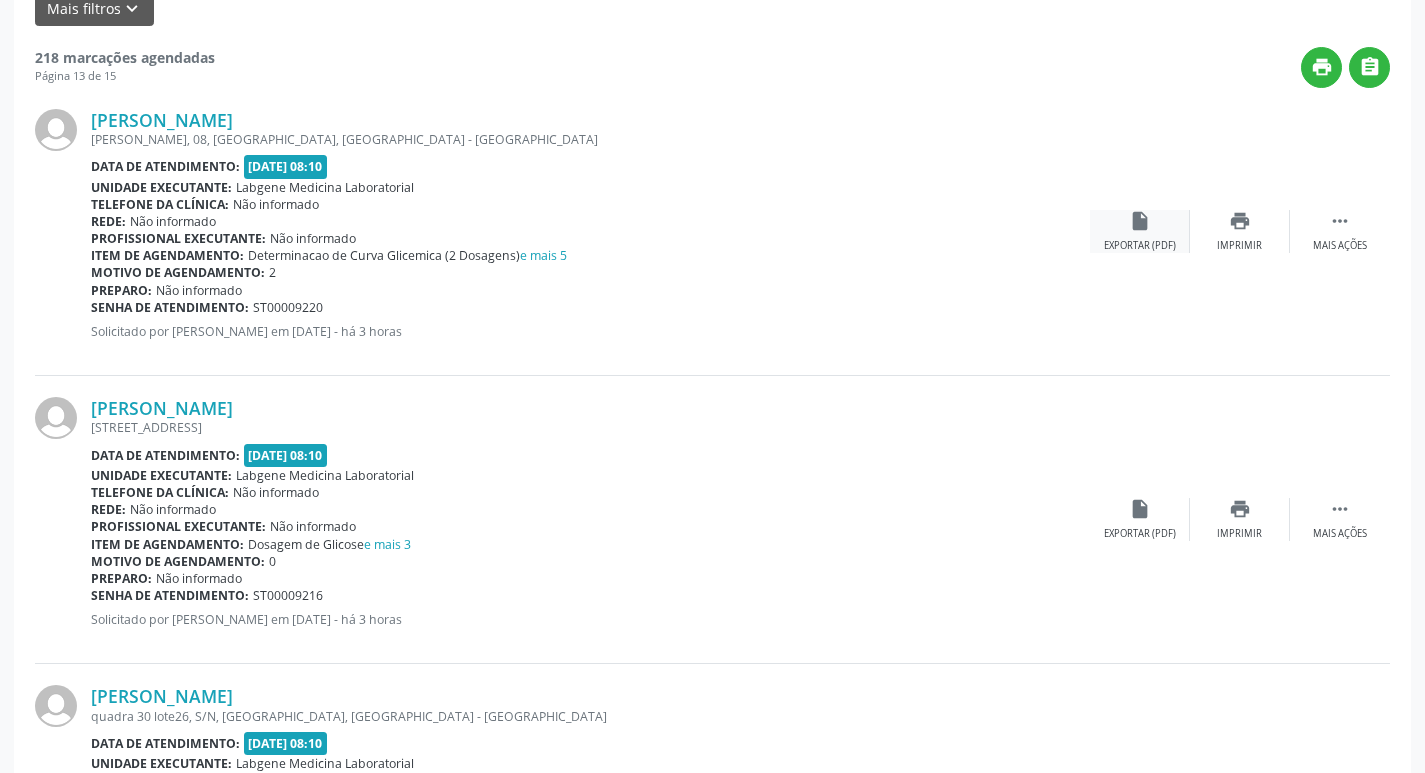 click on "insert_drive_file
Exportar (PDF)" at bounding box center [1140, 231] 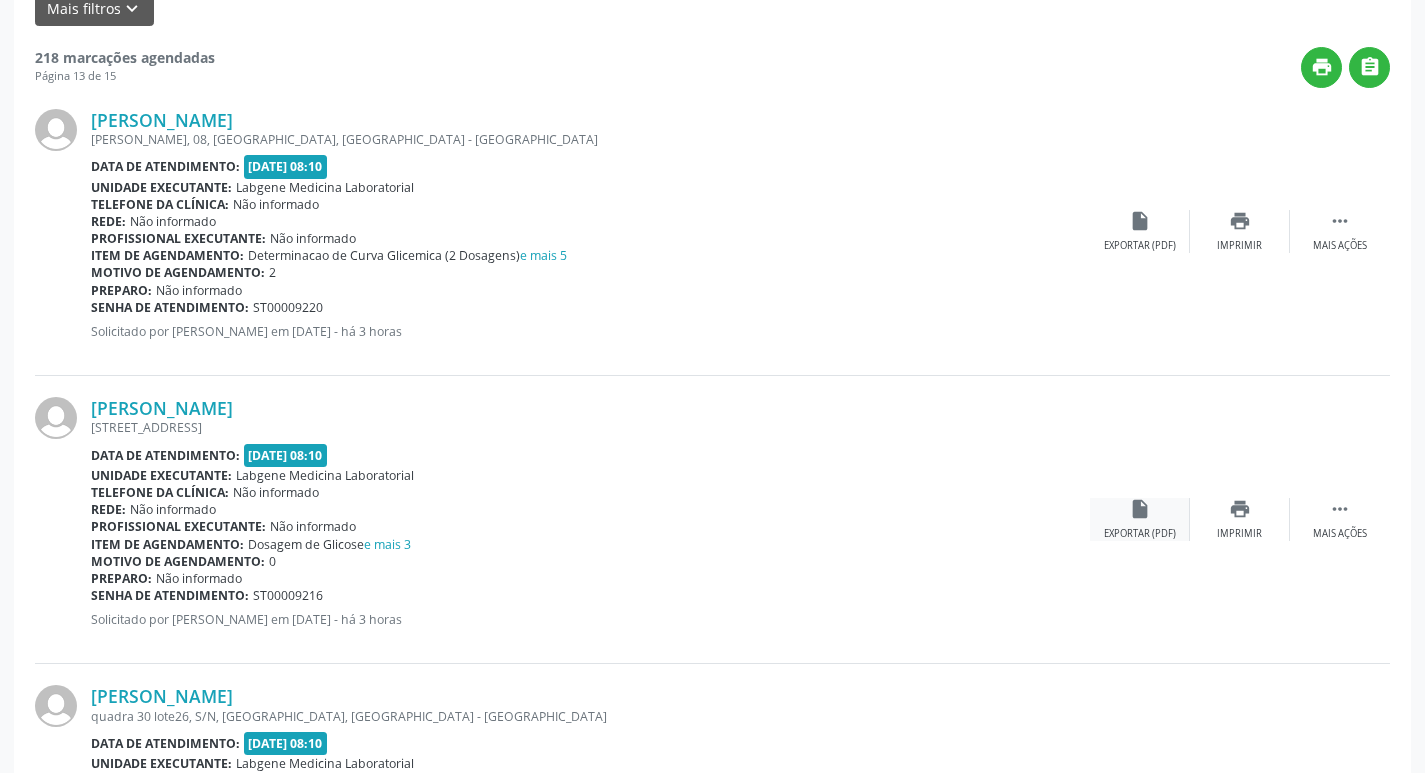 click on "insert_drive_file
Exportar (PDF)" at bounding box center (1140, 519) 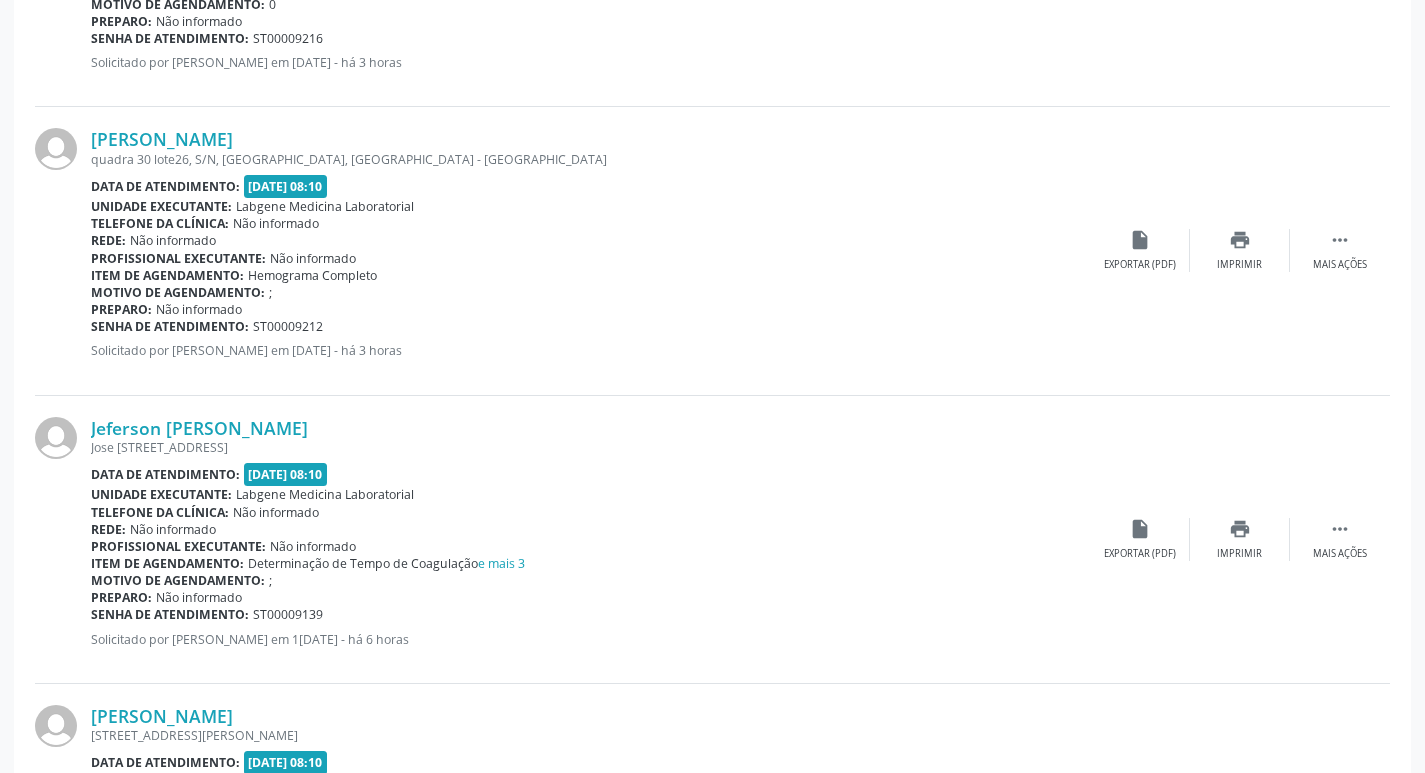scroll, scrollTop: 1100, scrollLeft: 0, axis: vertical 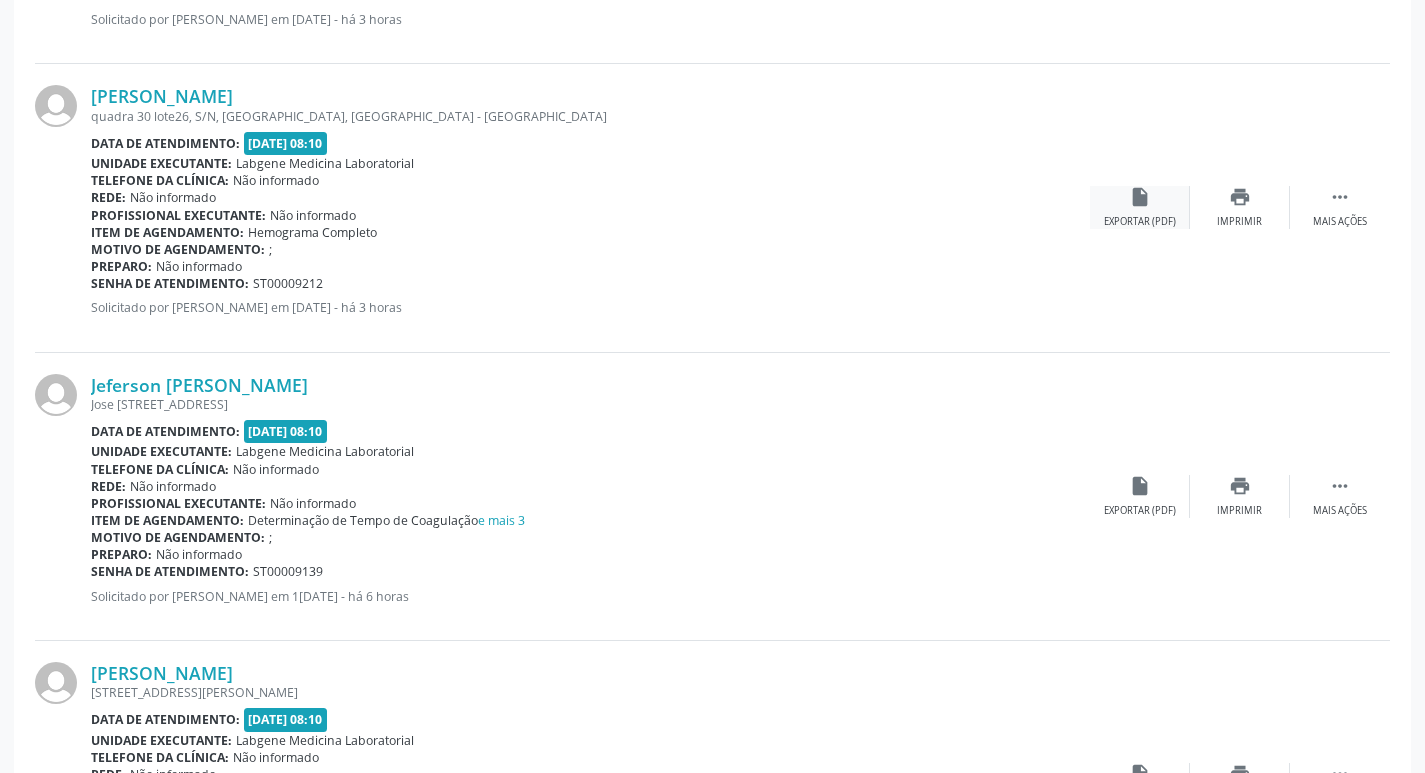 click on "insert_drive_file
Exportar (PDF)" at bounding box center [1140, 207] 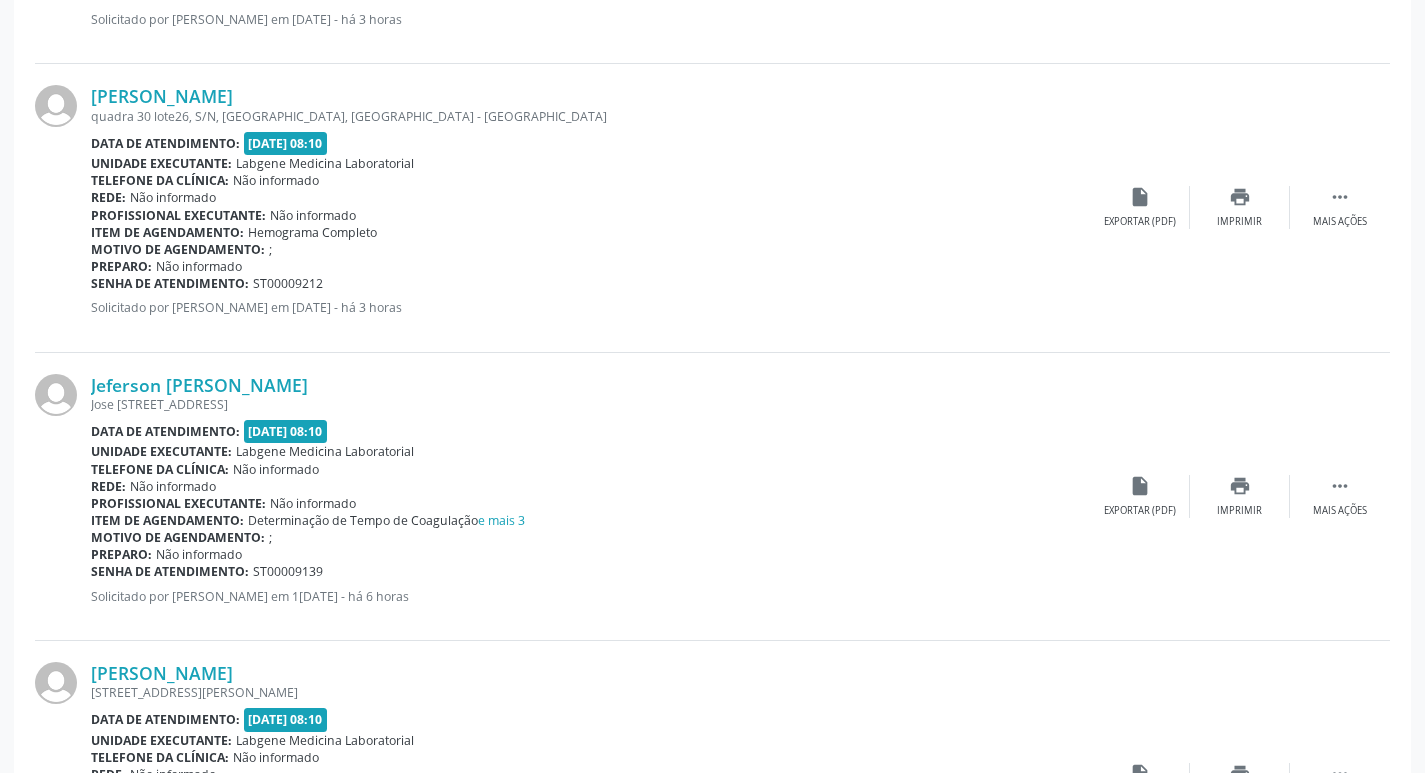 scroll, scrollTop: 1200, scrollLeft: 0, axis: vertical 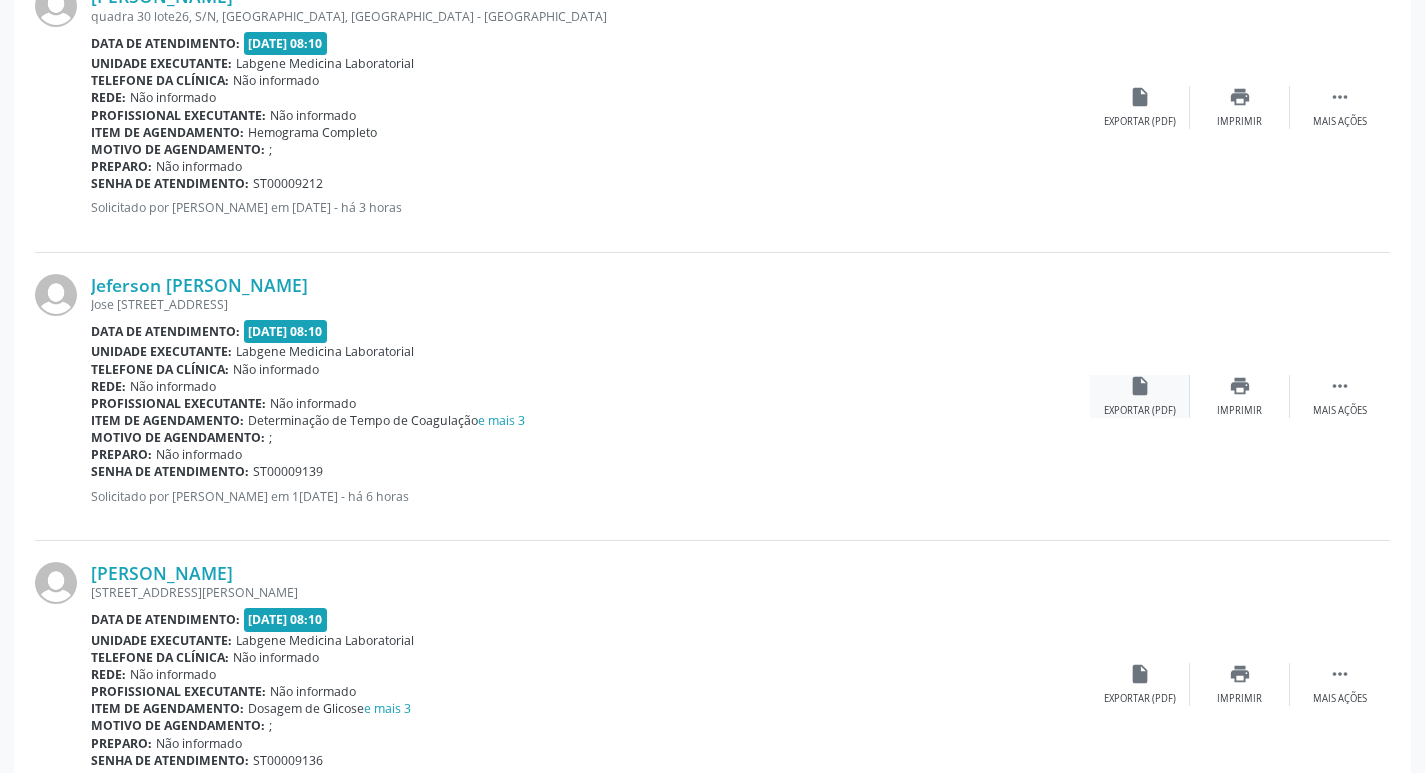 click on "insert_drive_file
Exportar (PDF)" at bounding box center [1140, 396] 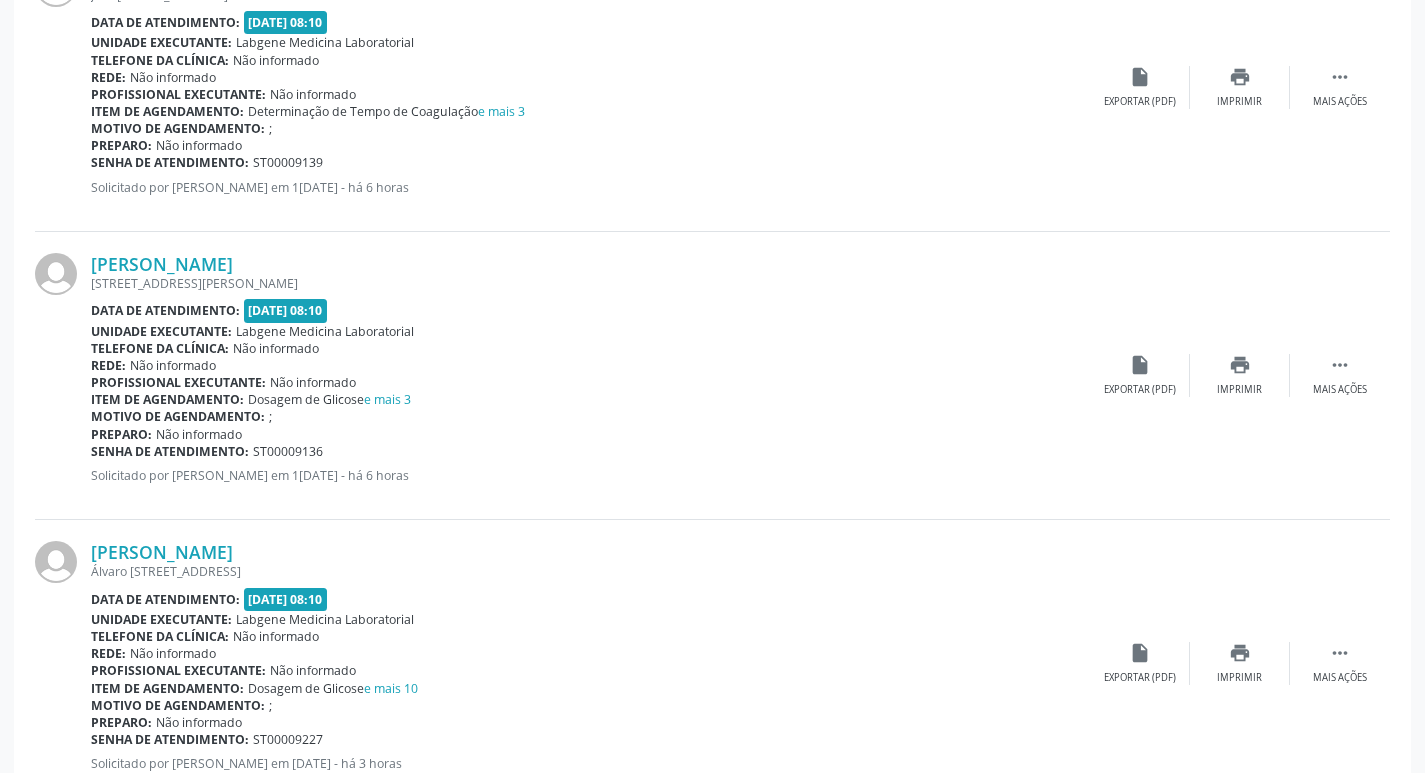 scroll, scrollTop: 1600, scrollLeft: 0, axis: vertical 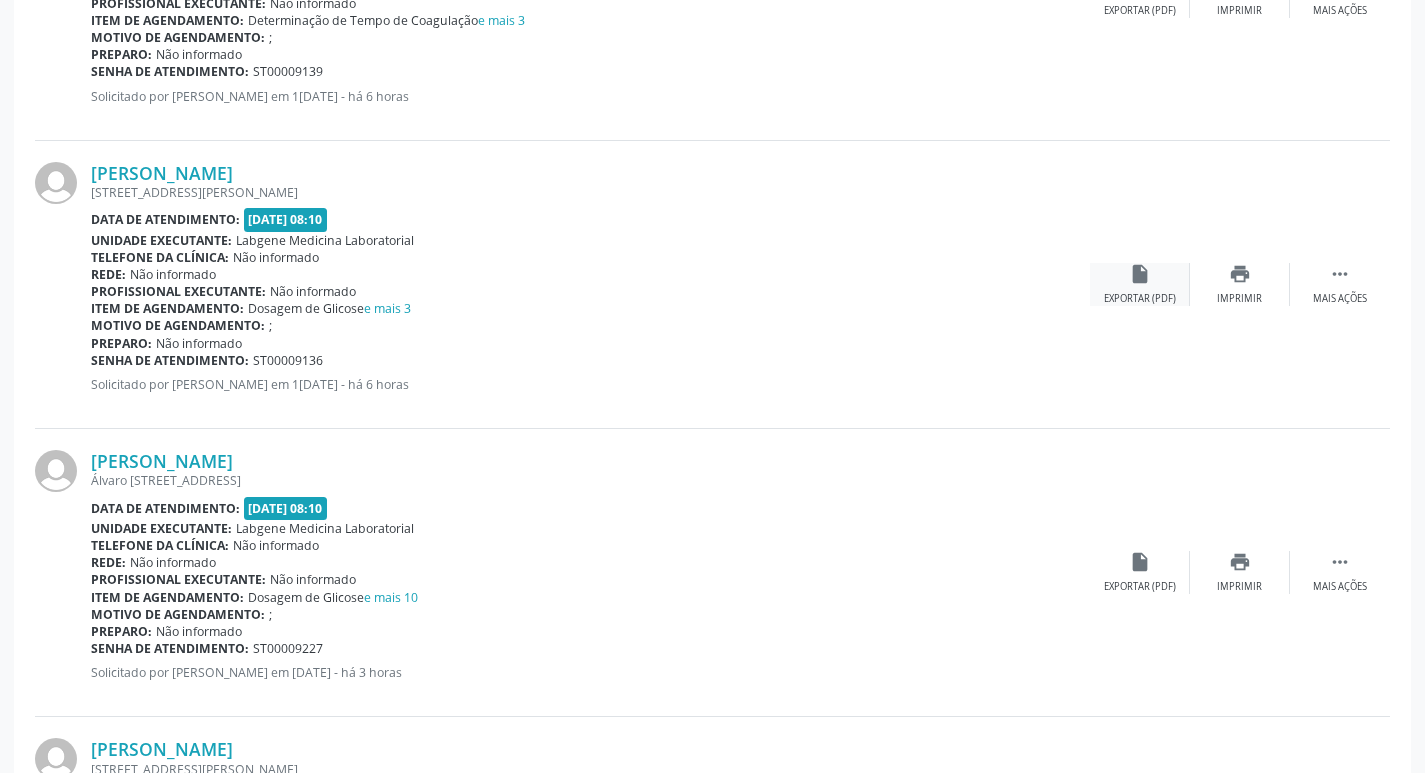 click on "insert_drive_file
Exportar (PDF)" at bounding box center [1140, 284] 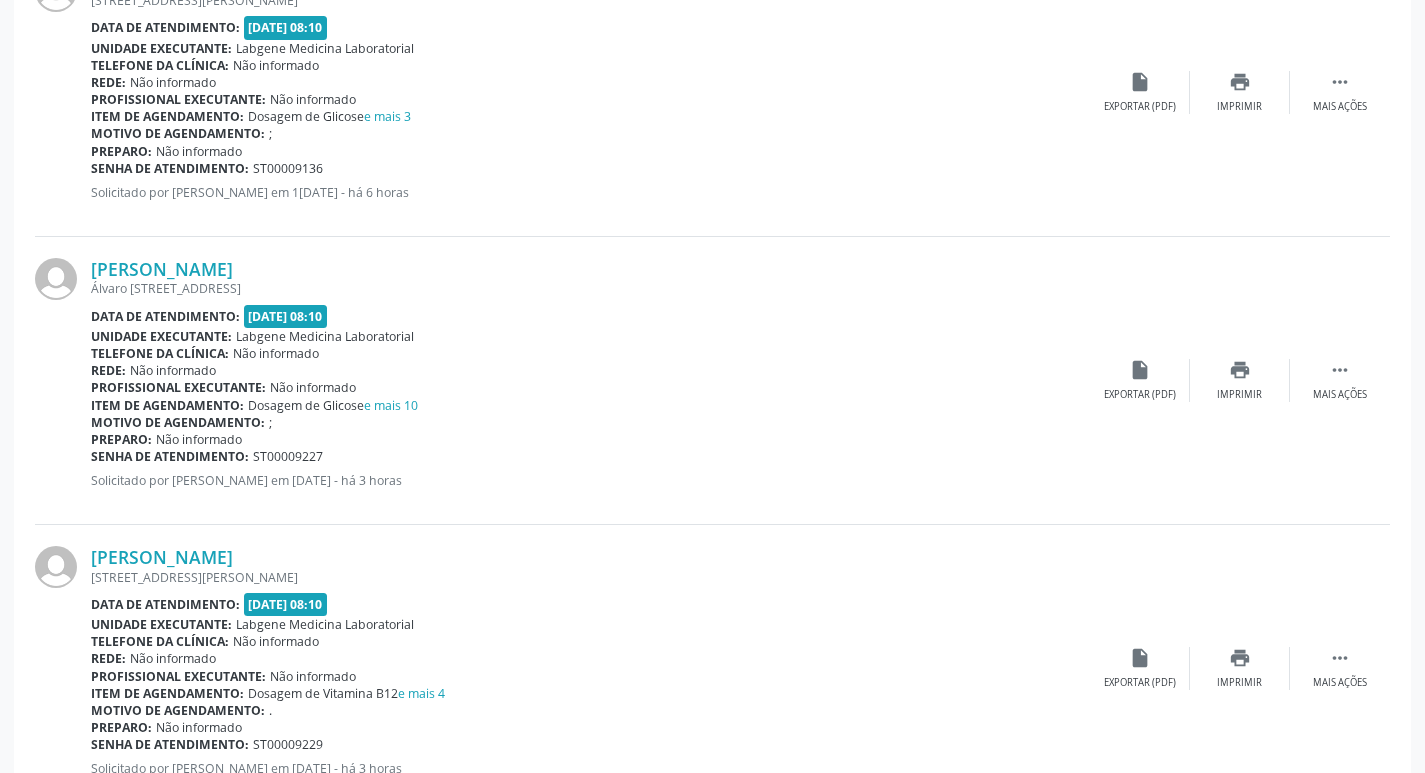 scroll, scrollTop: 1800, scrollLeft: 0, axis: vertical 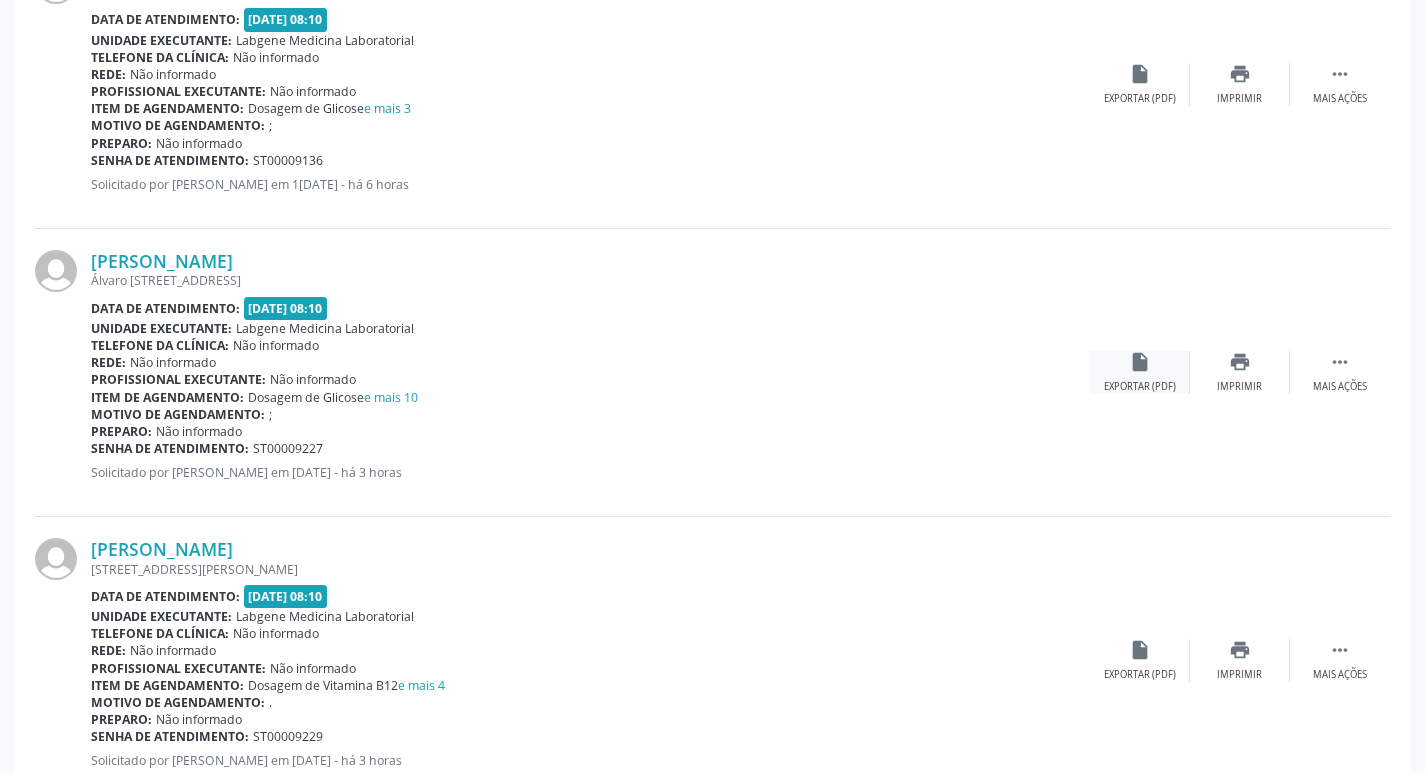 click on "insert_drive_file" at bounding box center [1140, 362] 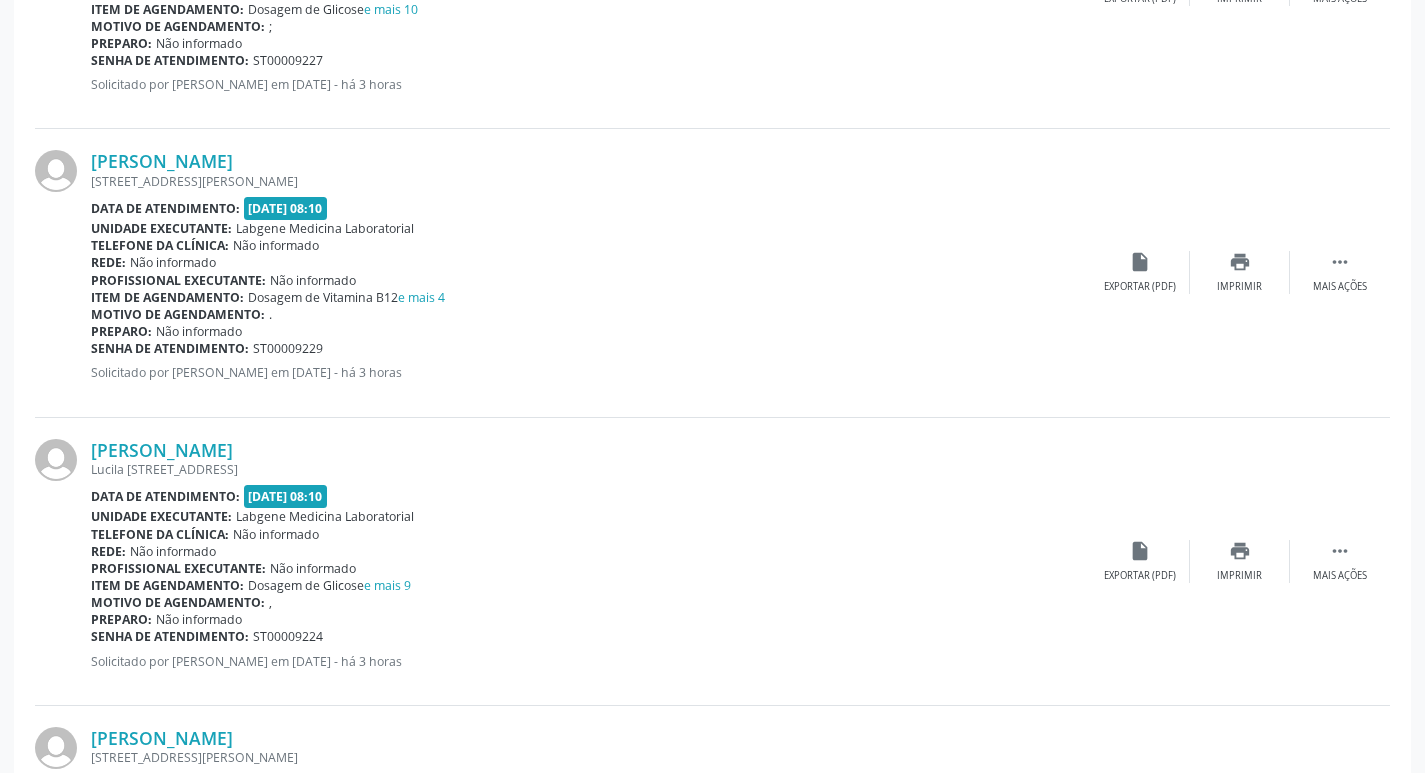 scroll, scrollTop: 2200, scrollLeft: 0, axis: vertical 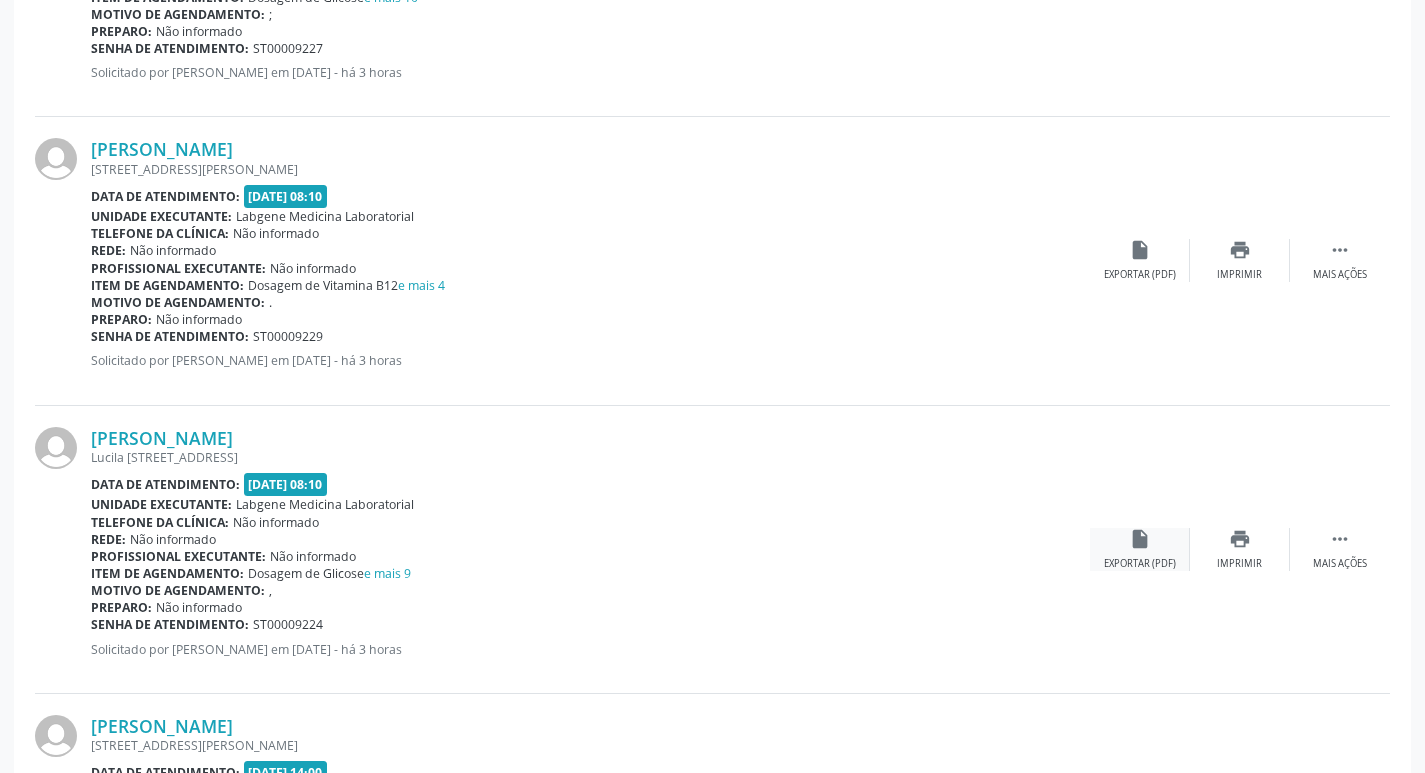 click on "Exportar (PDF)" at bounding box center [1140, 564] 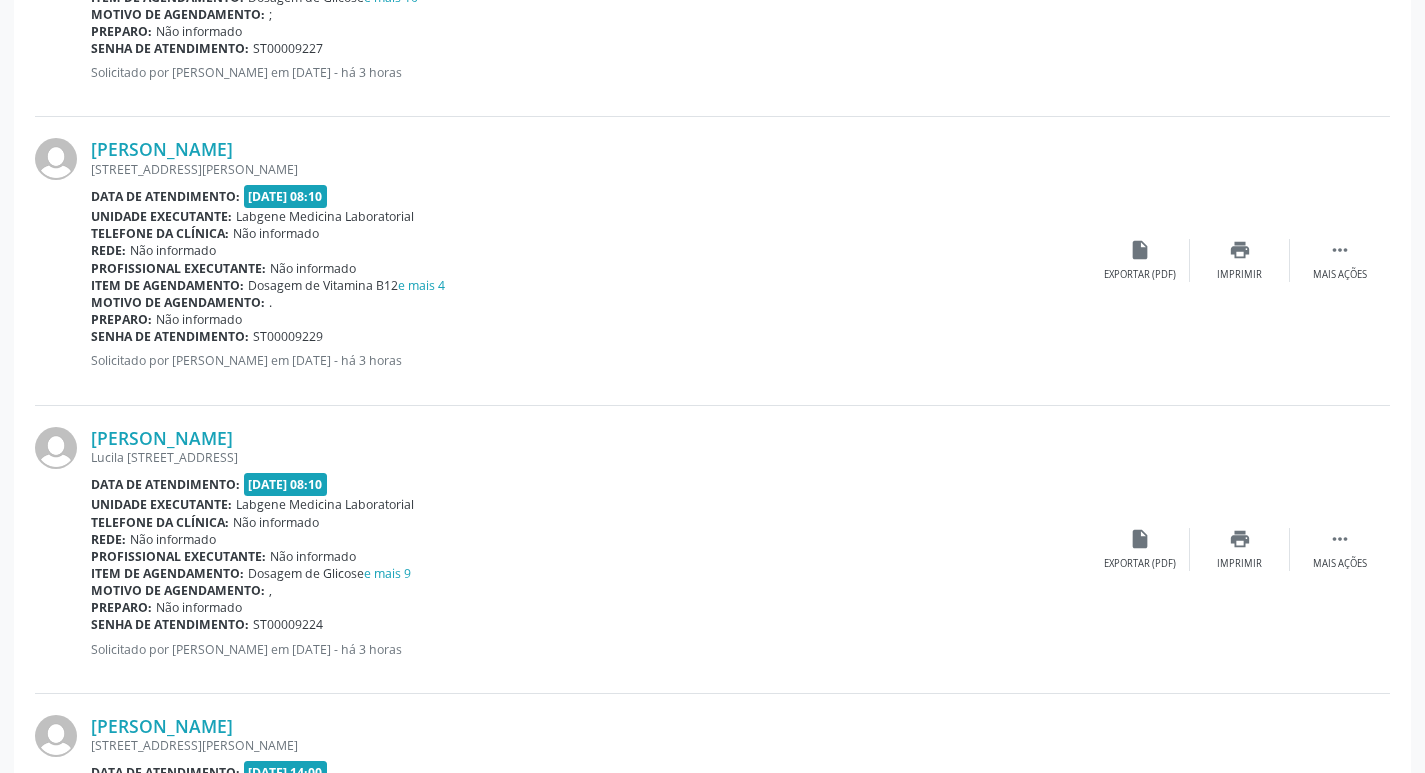 scroll, scrollTop: 2100, scrollLeft: 0, axis: vertical 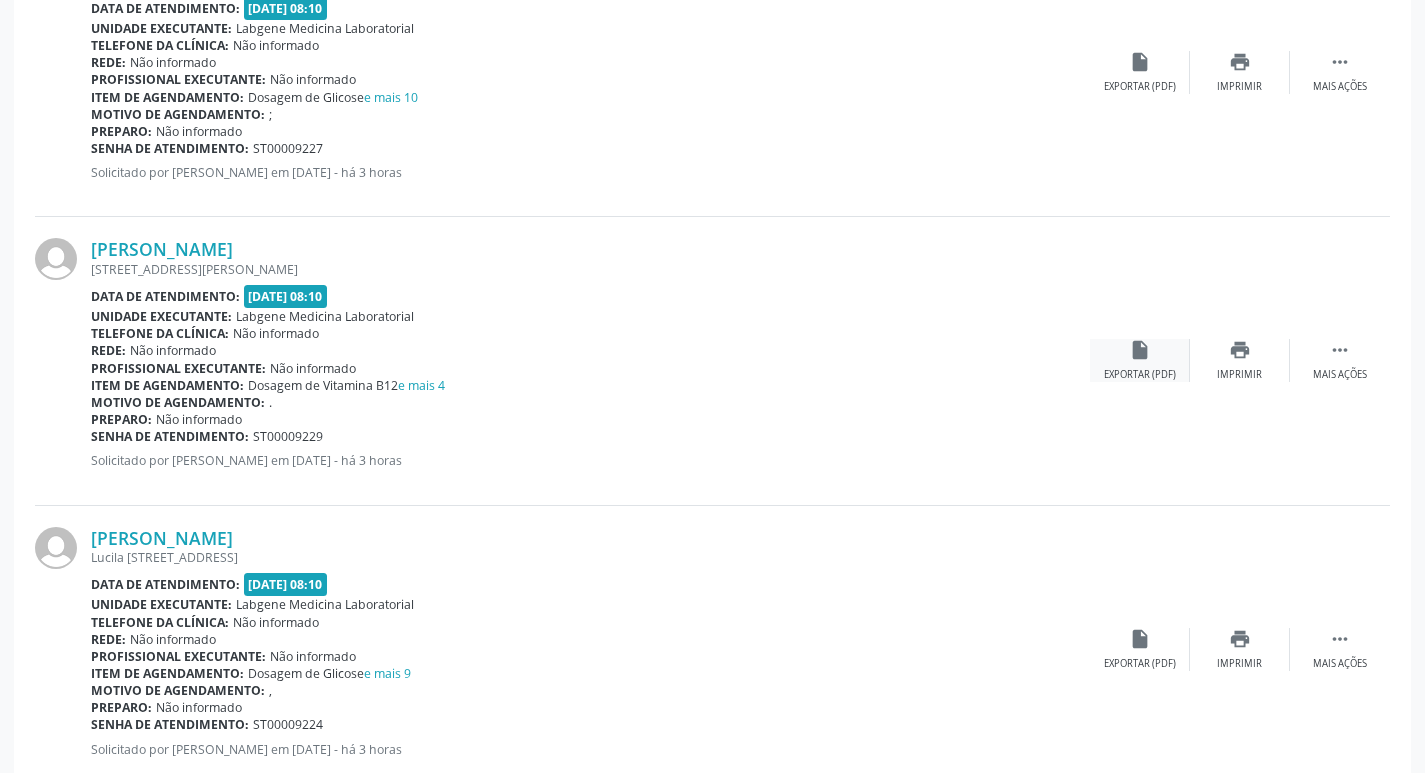 click on "insert_drive_file" at bounding box center (1140, 350) 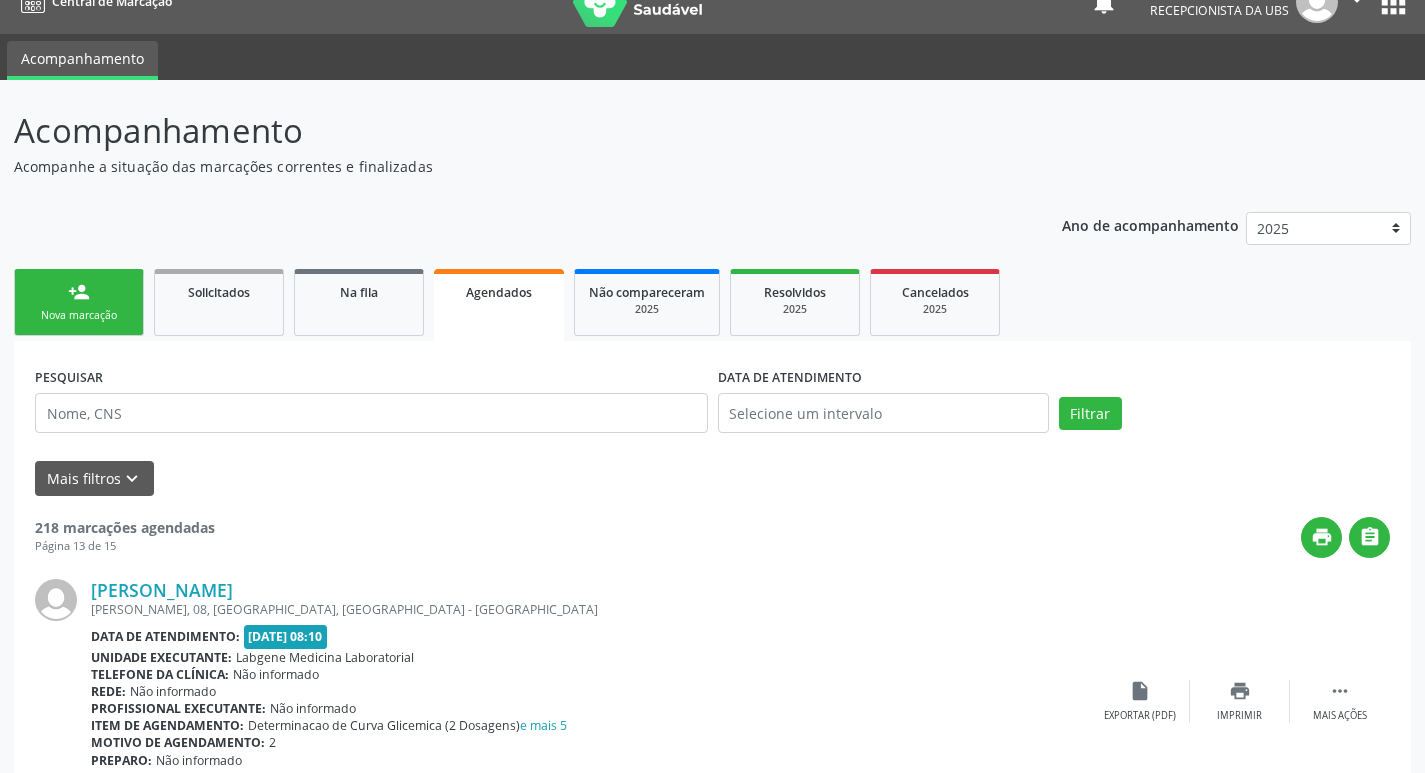 scroll, scrollTop: 0, scrollLeft: 0, axis: both 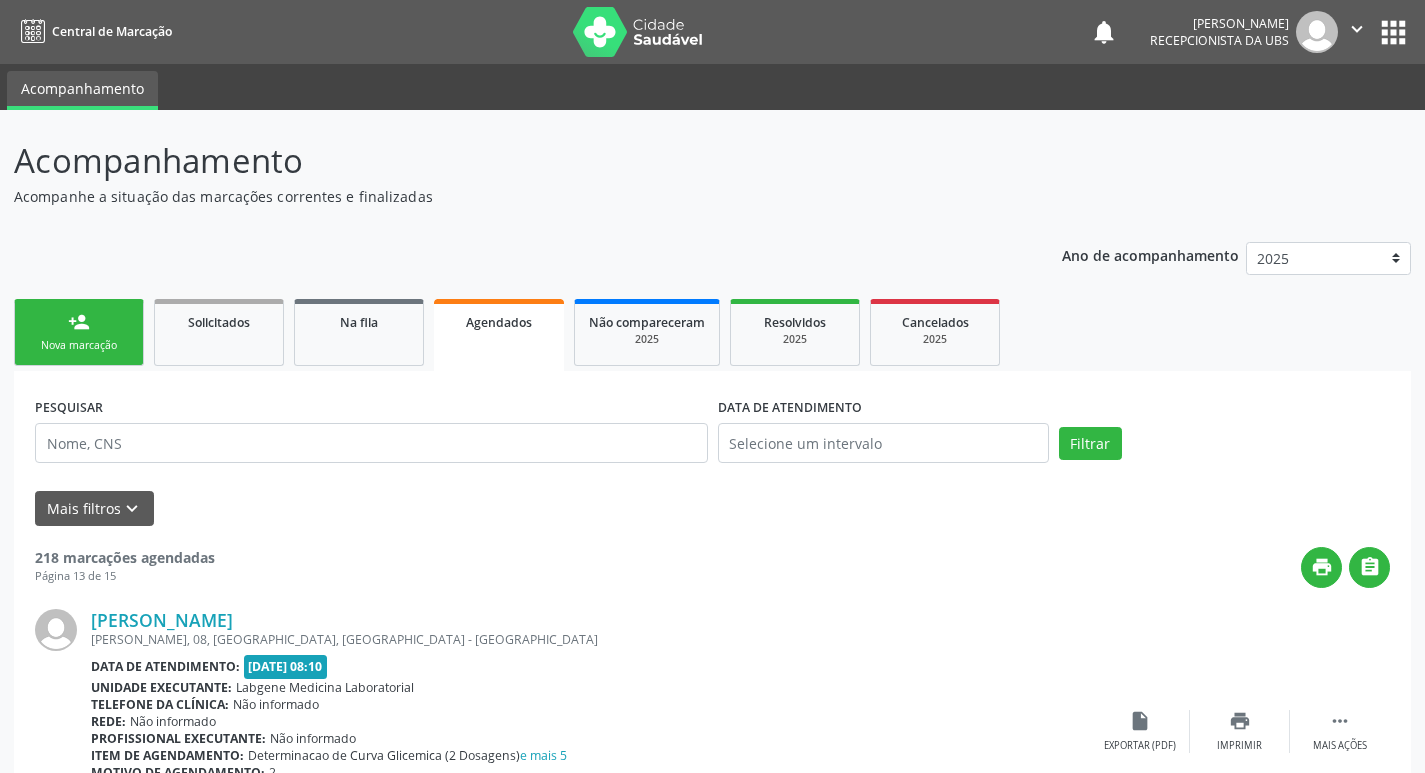 drag, startPoint x: 1292, startPoint y: 65, endPoint x: 1295, endPoint y: 26, distance: 39.115215 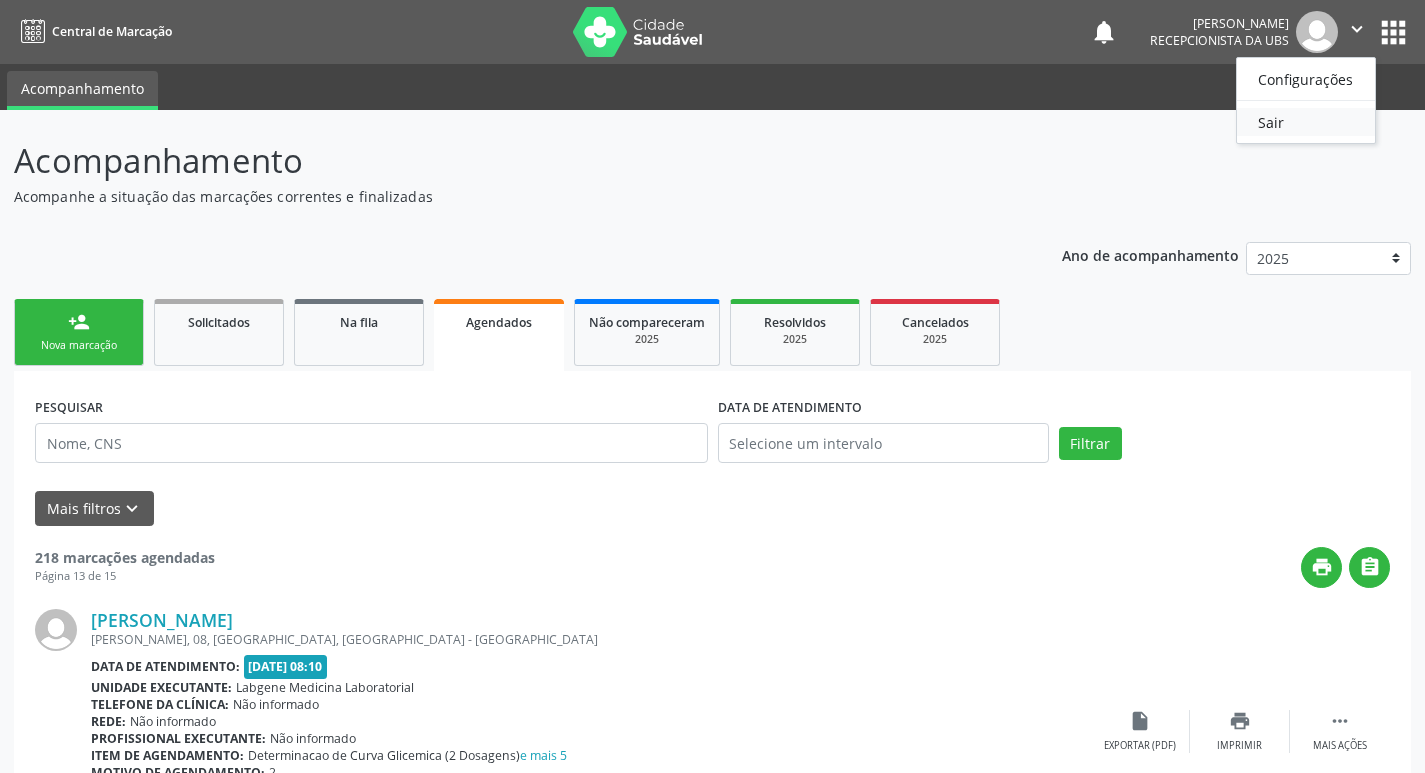 click on "Sair" at bounding box center [1306, 122] 